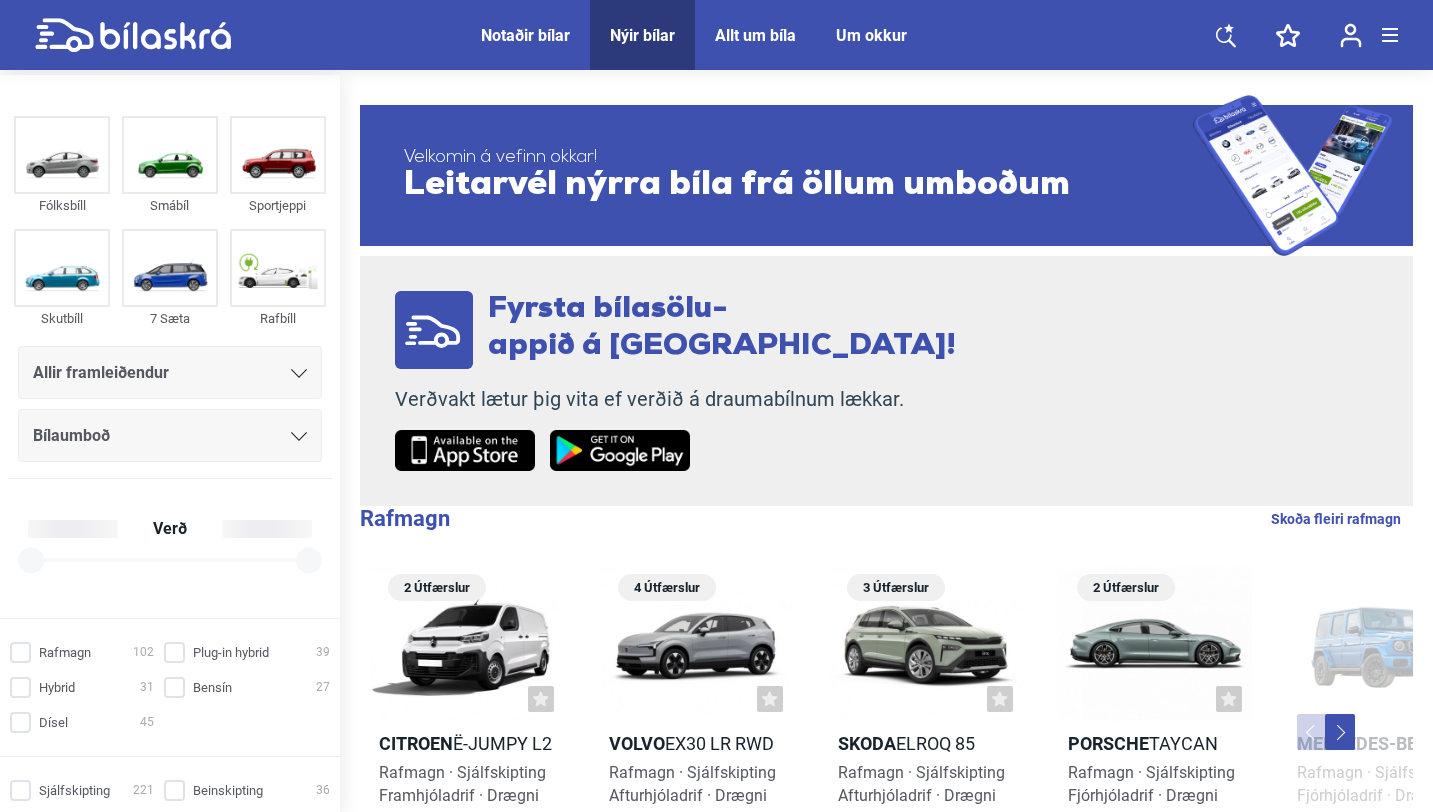 scroll, scrollTop: 0, scrollLeft: 0, axis: both 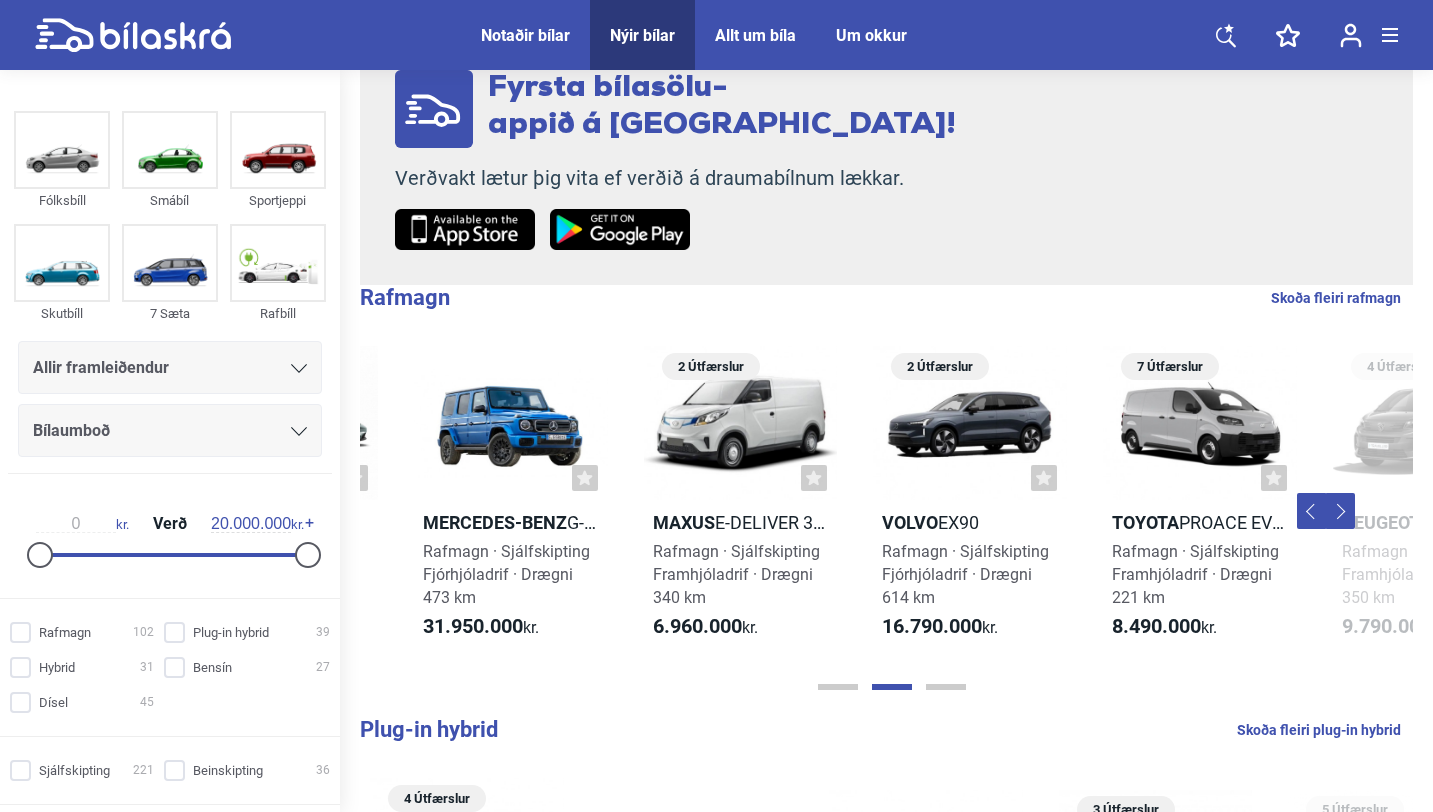 click on "Skoða fleiri rafmagn" at bounding box center (1336, 298) 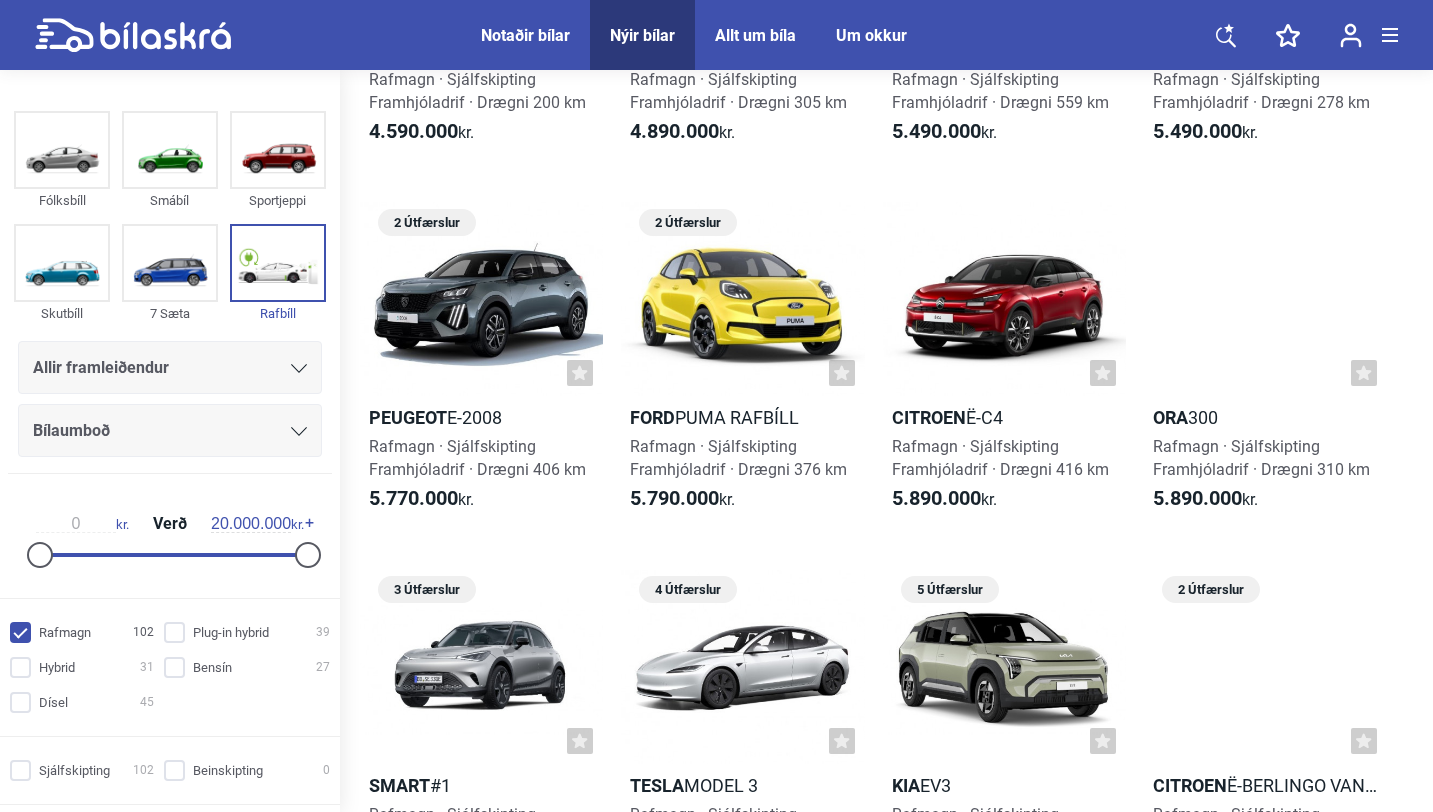 scroll, scrollTop: 361, scrollLeft: 0, axis: vertical 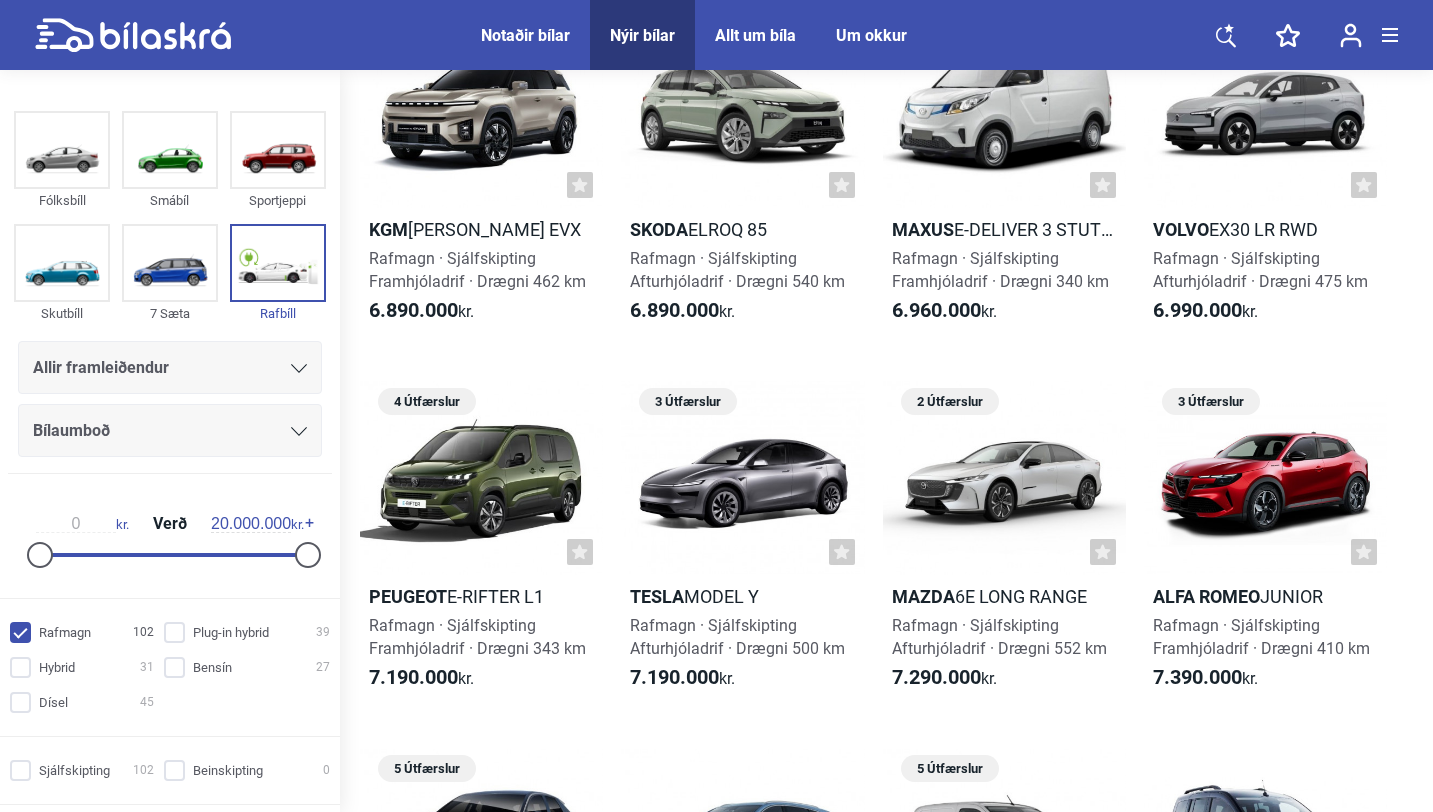 click on "Nýir bílar" at bounding box center (642, 35) 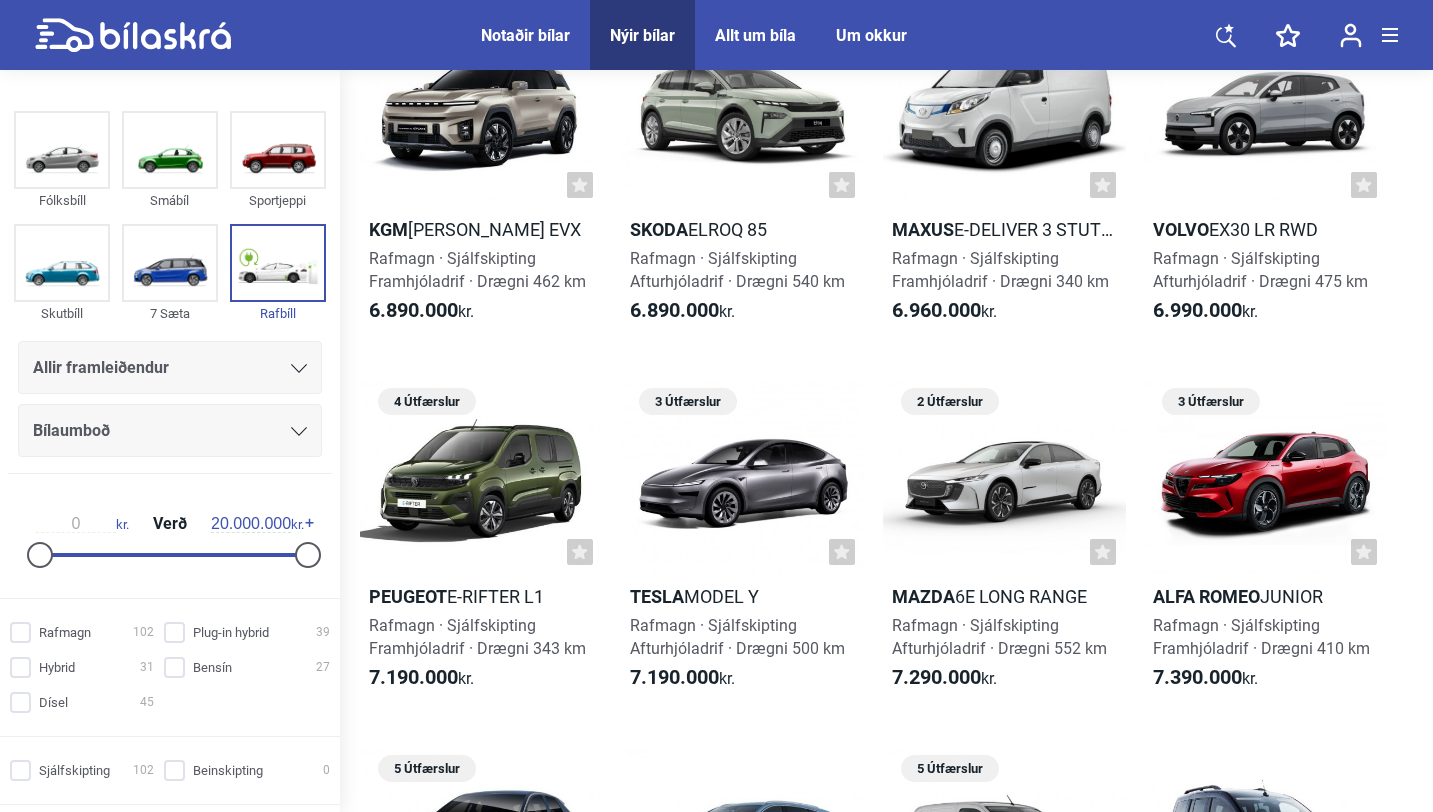 checkbox on "false" 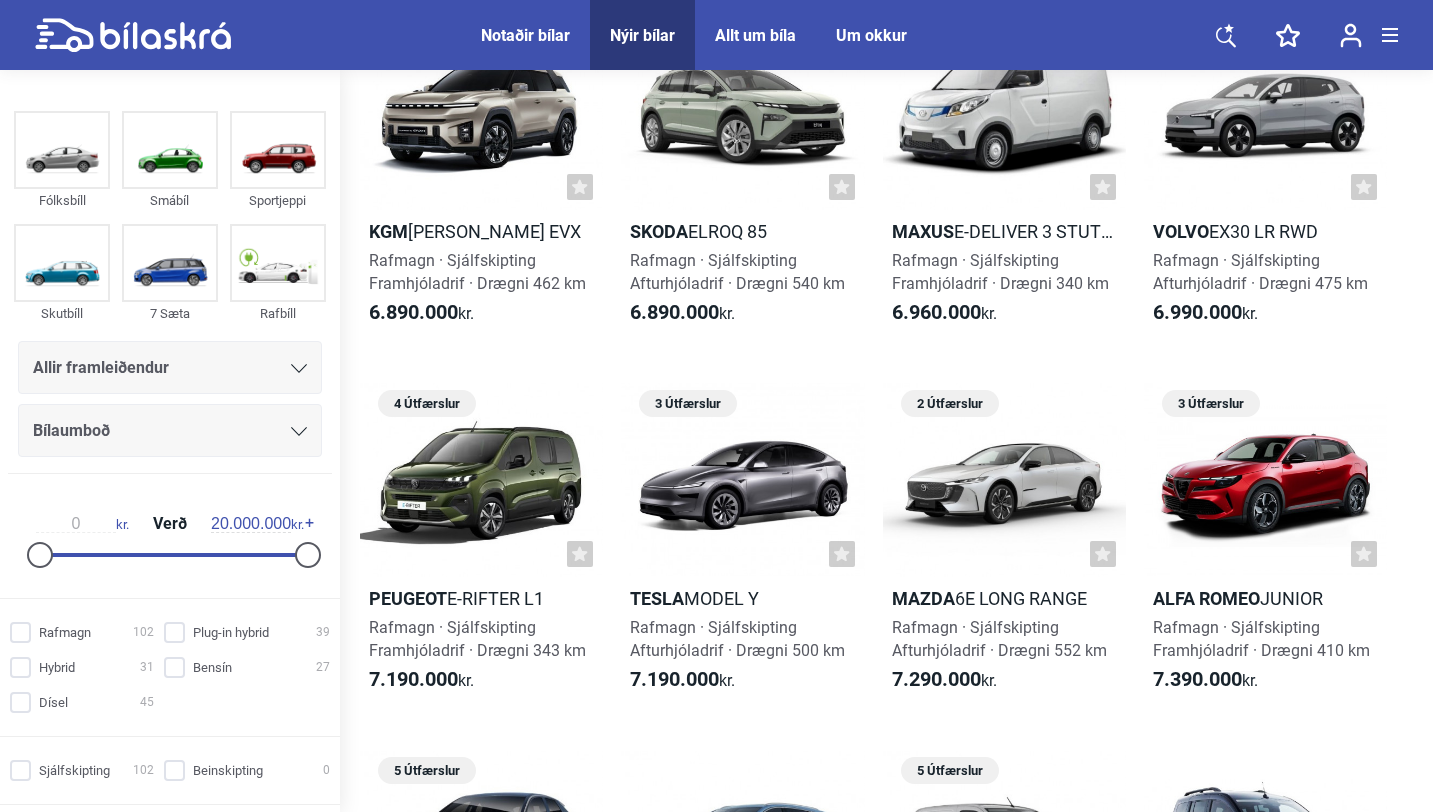 scroll, scrollTop: 1332, scrollLeft: 0, axis: vertical 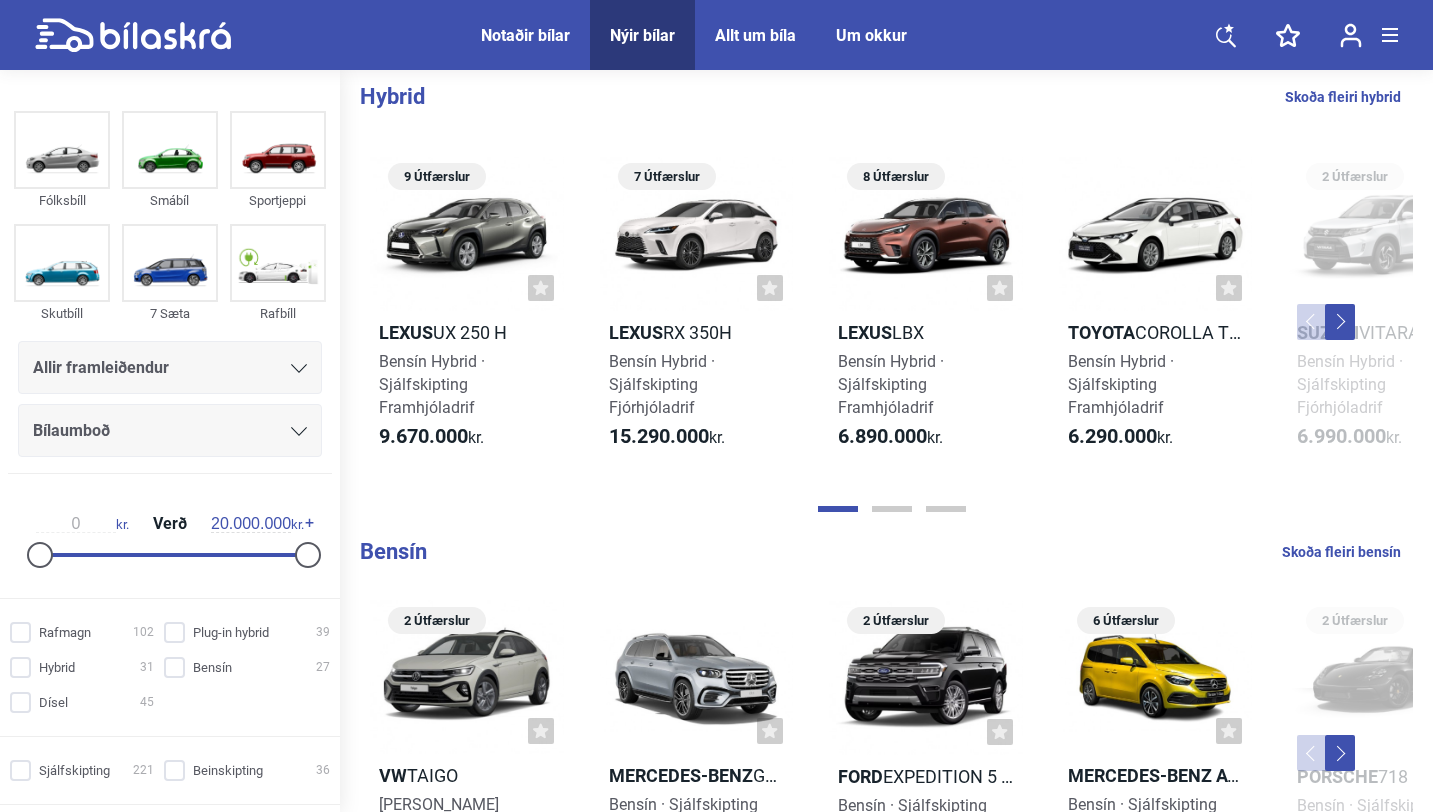 click 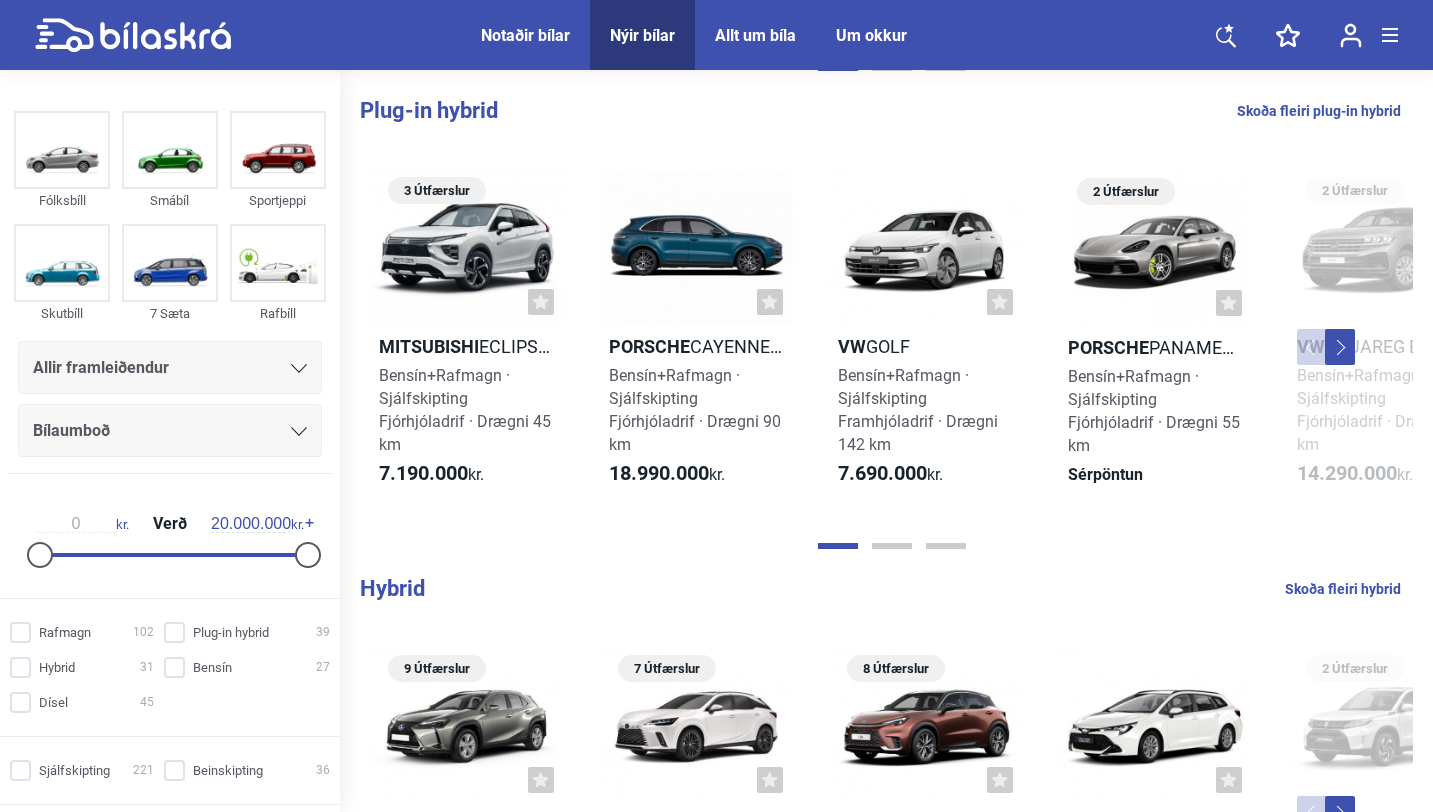 scroll, scrollTop: 775, scrollLeft: 0, axis: vertical 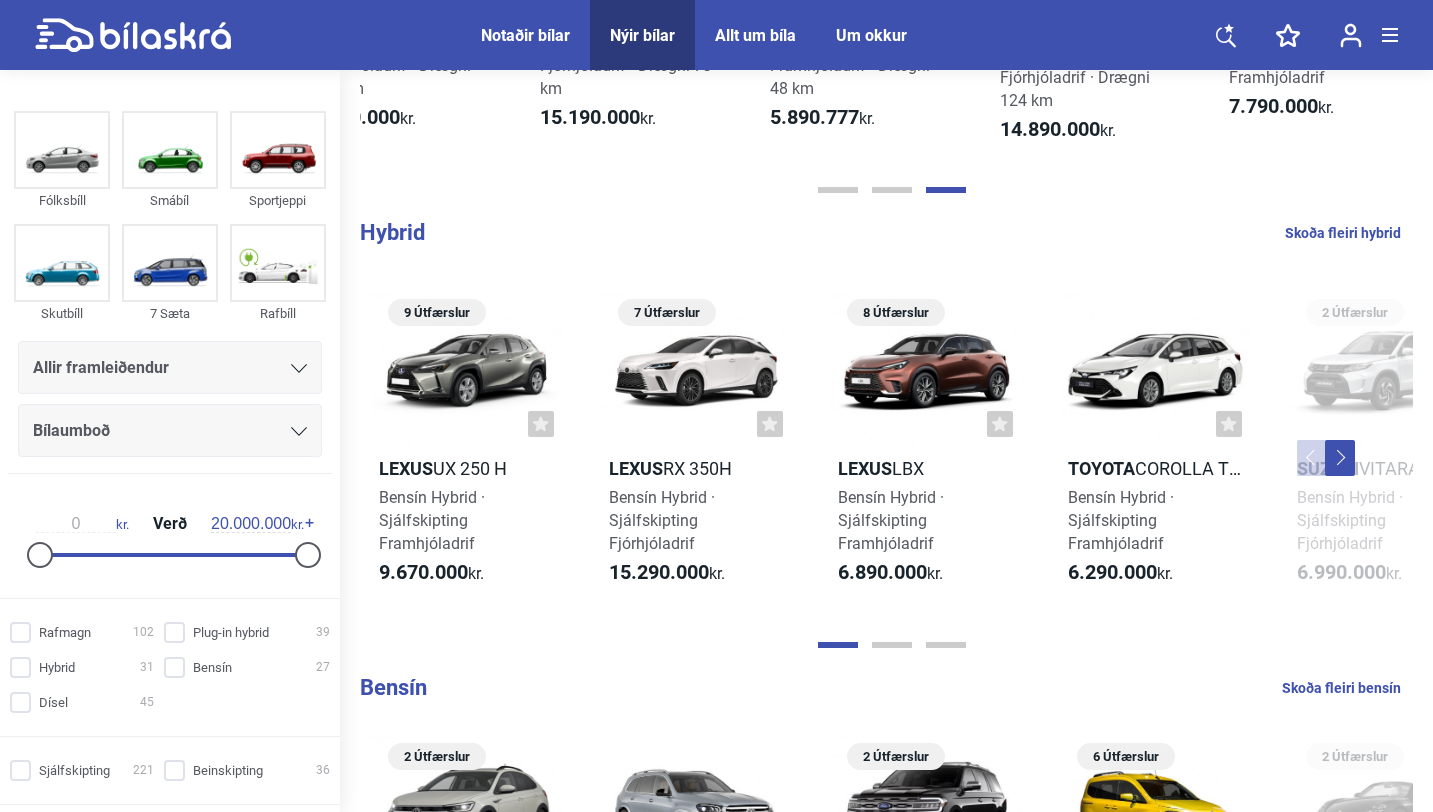 click on "Skoða fleiri hybrid" at bounding box center (1343, 233) 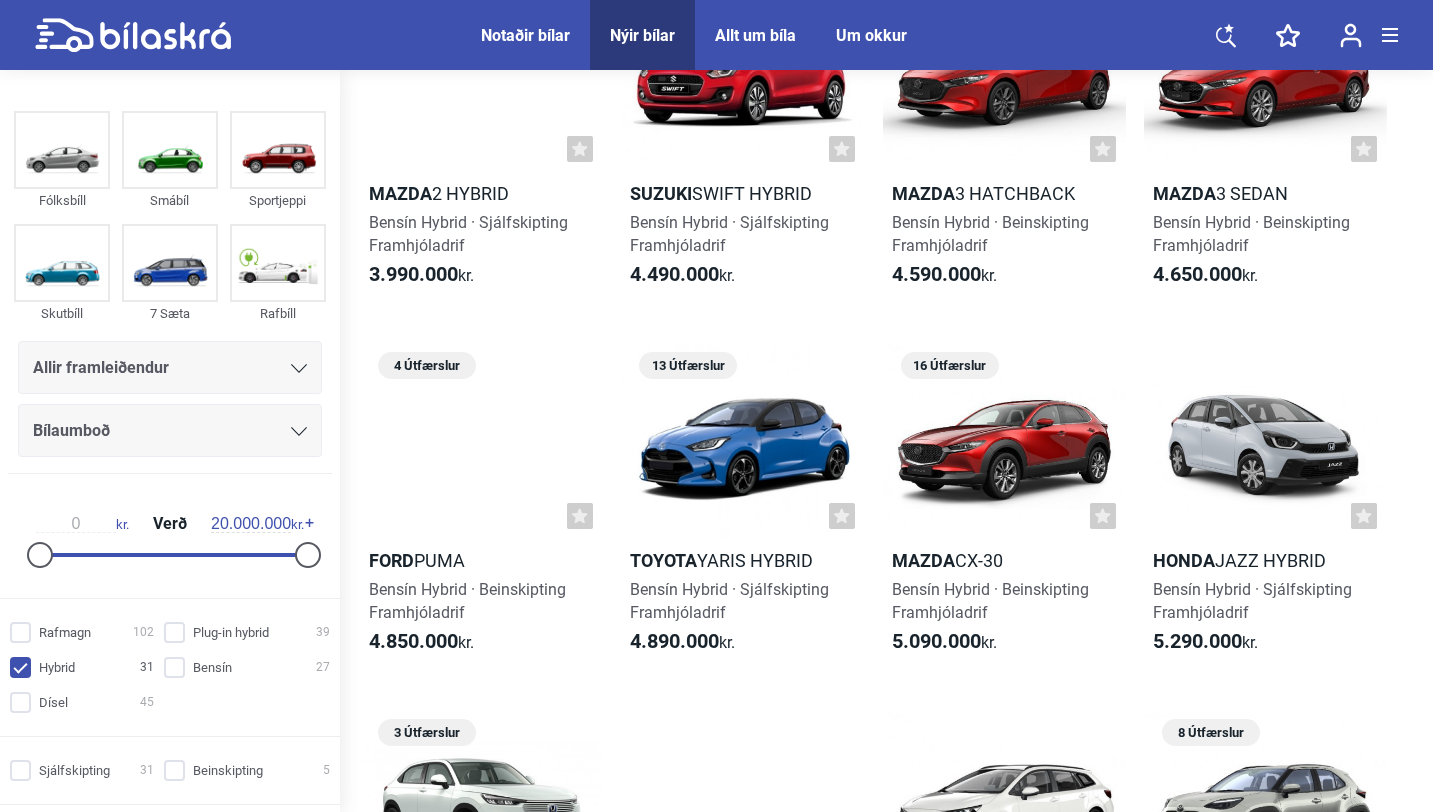 scroll, scrollTop: 250, scrollLeft: 0, axis: vertical 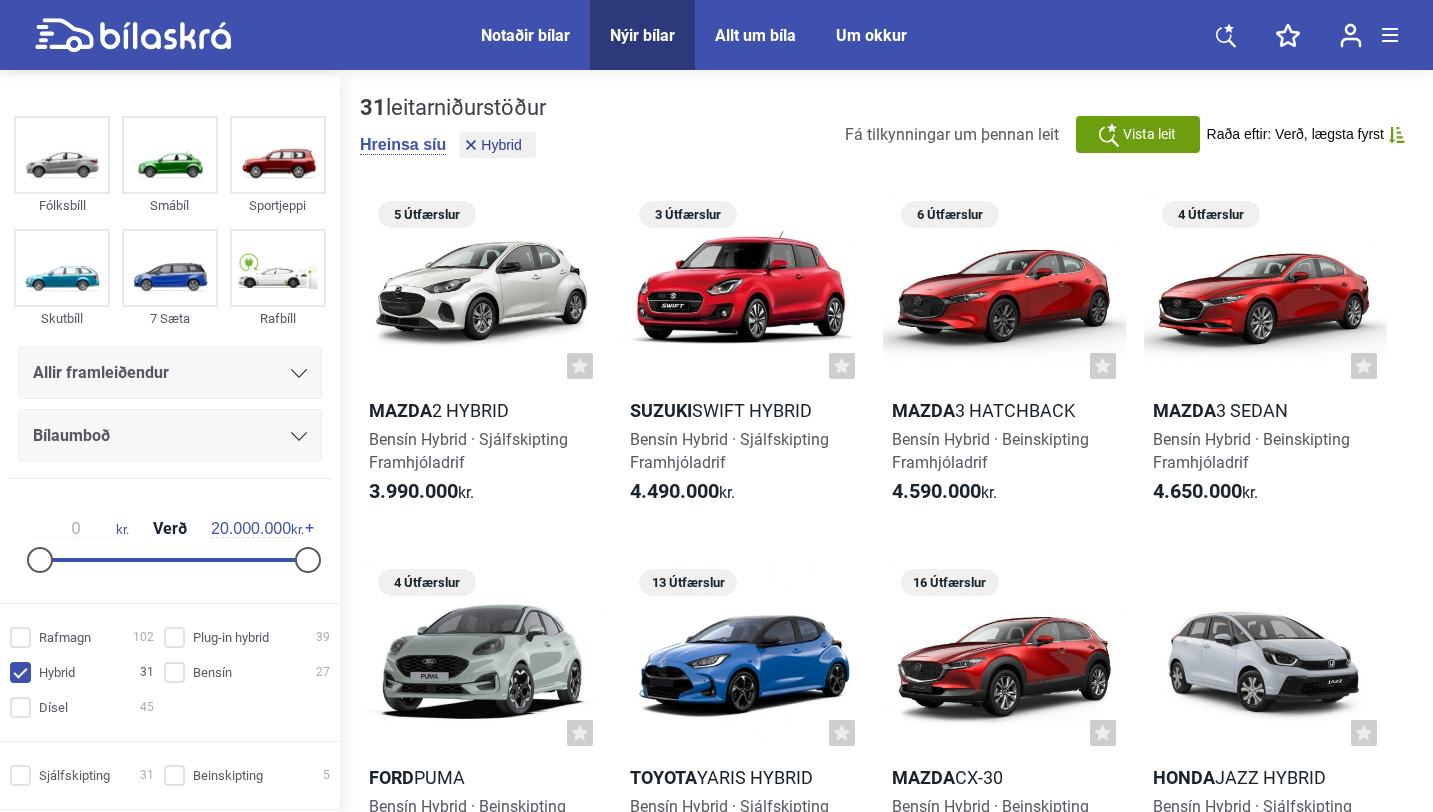 click 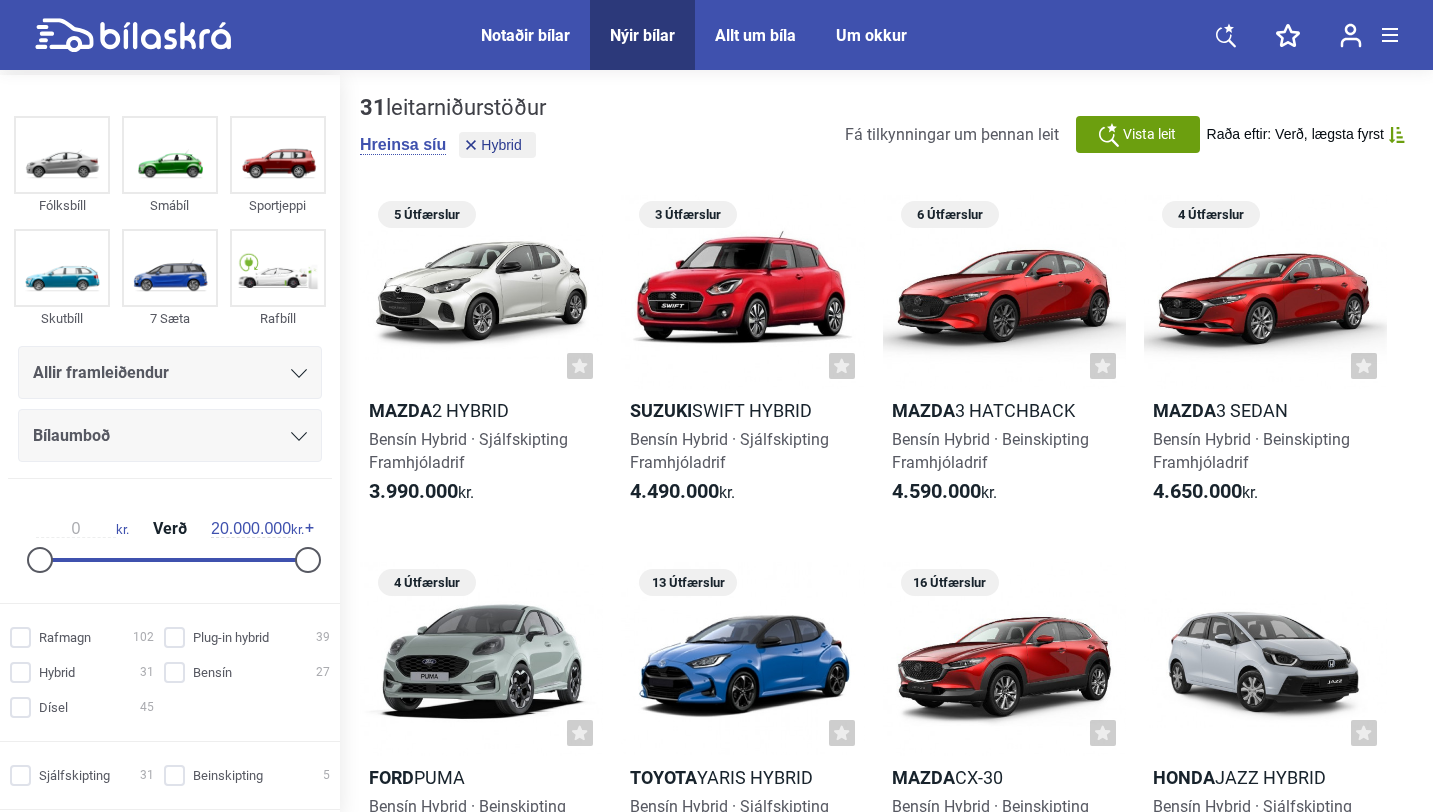 checkbox on "false" 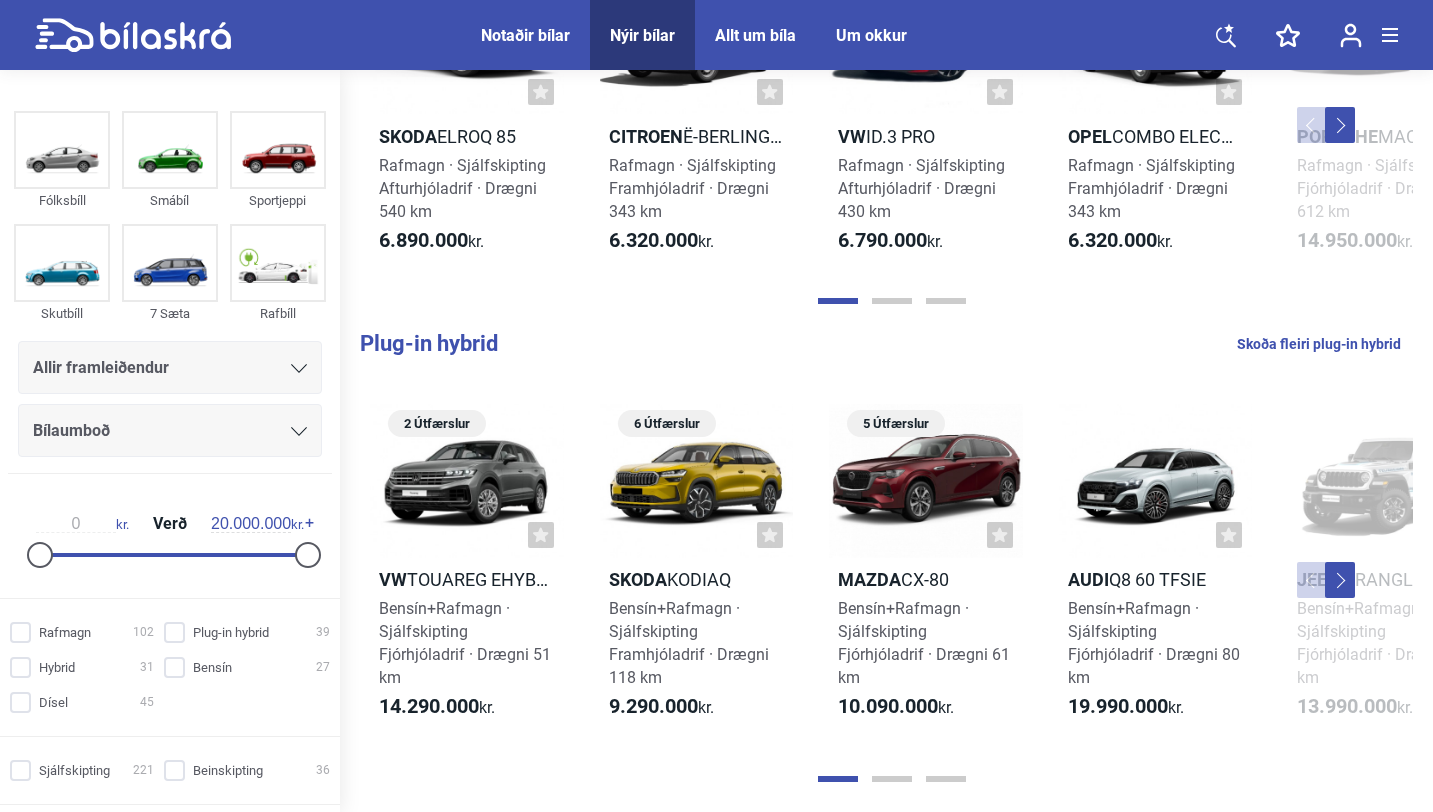 click on "Skoða fleiri plug-in hybrid" at bounding box center (1319, 344) 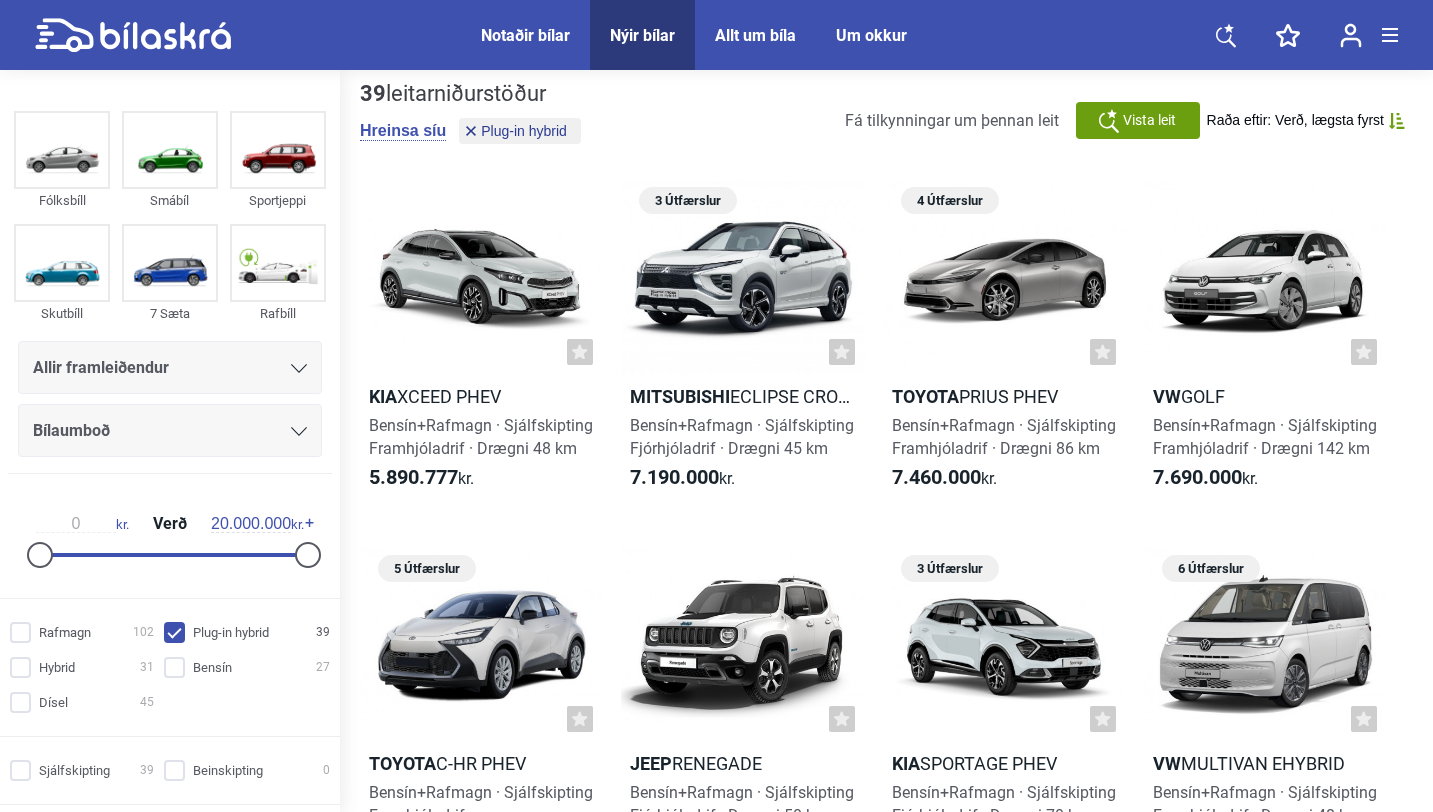 scroll, scrollTop: 0, scrollLeft: 0, axis: both 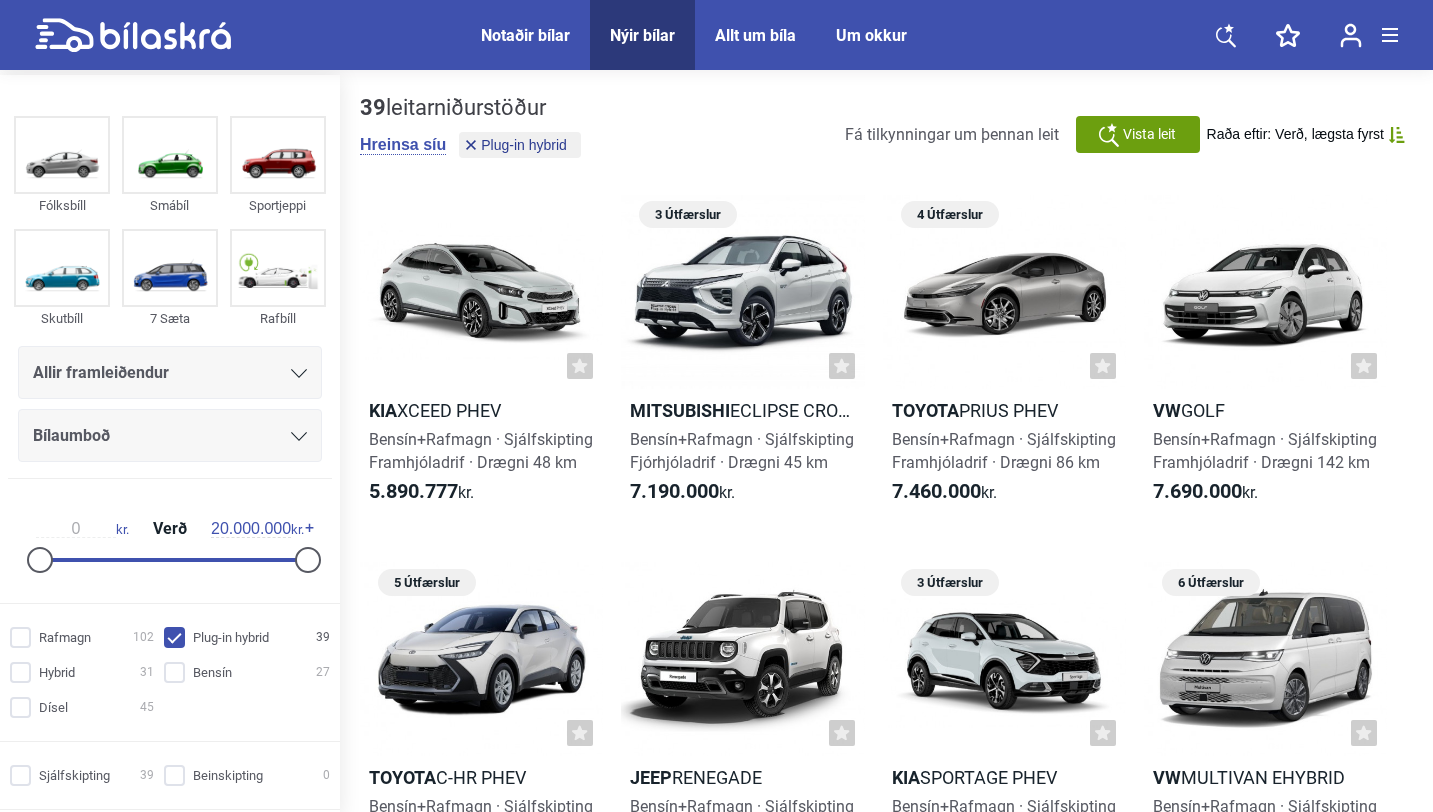 click 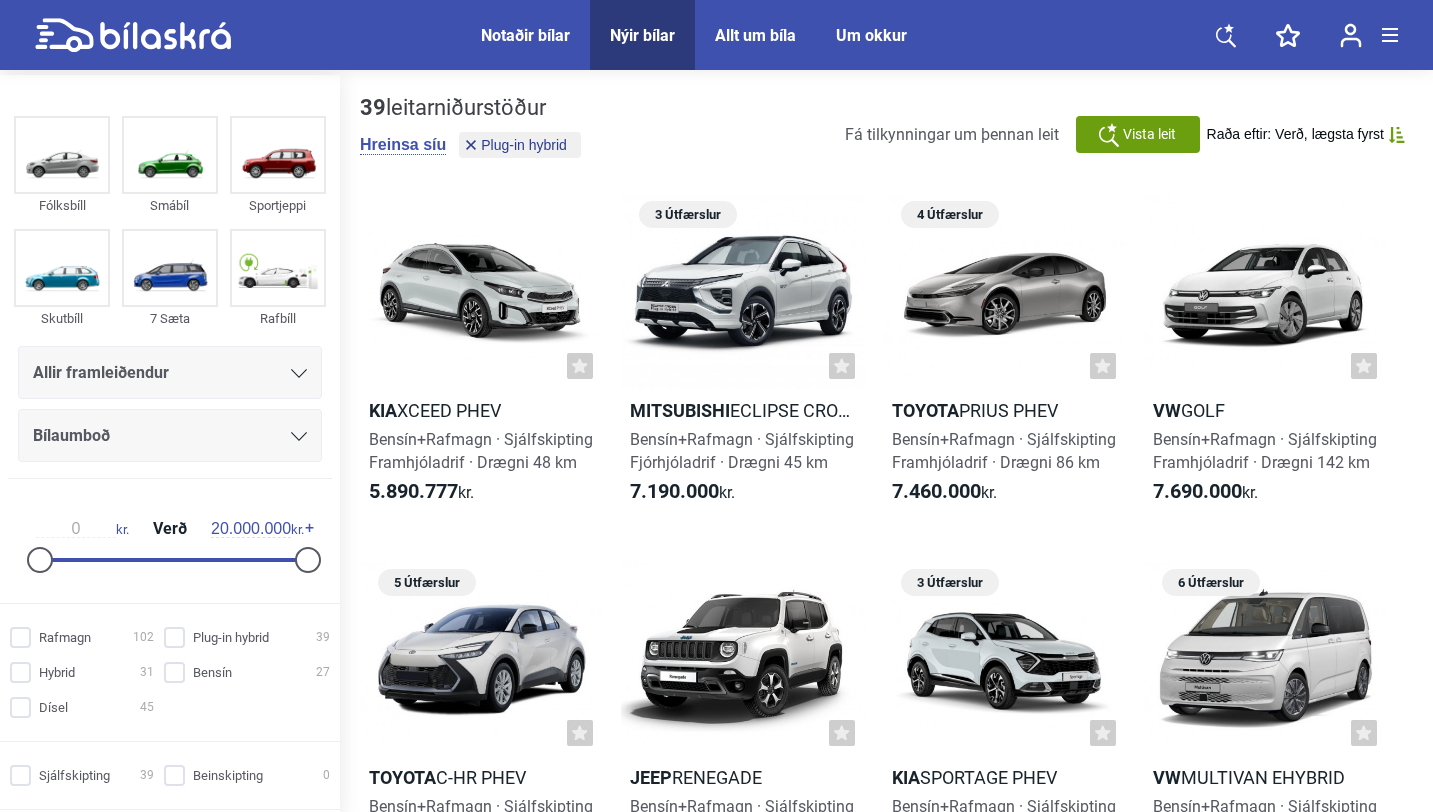 checkbox on "false" 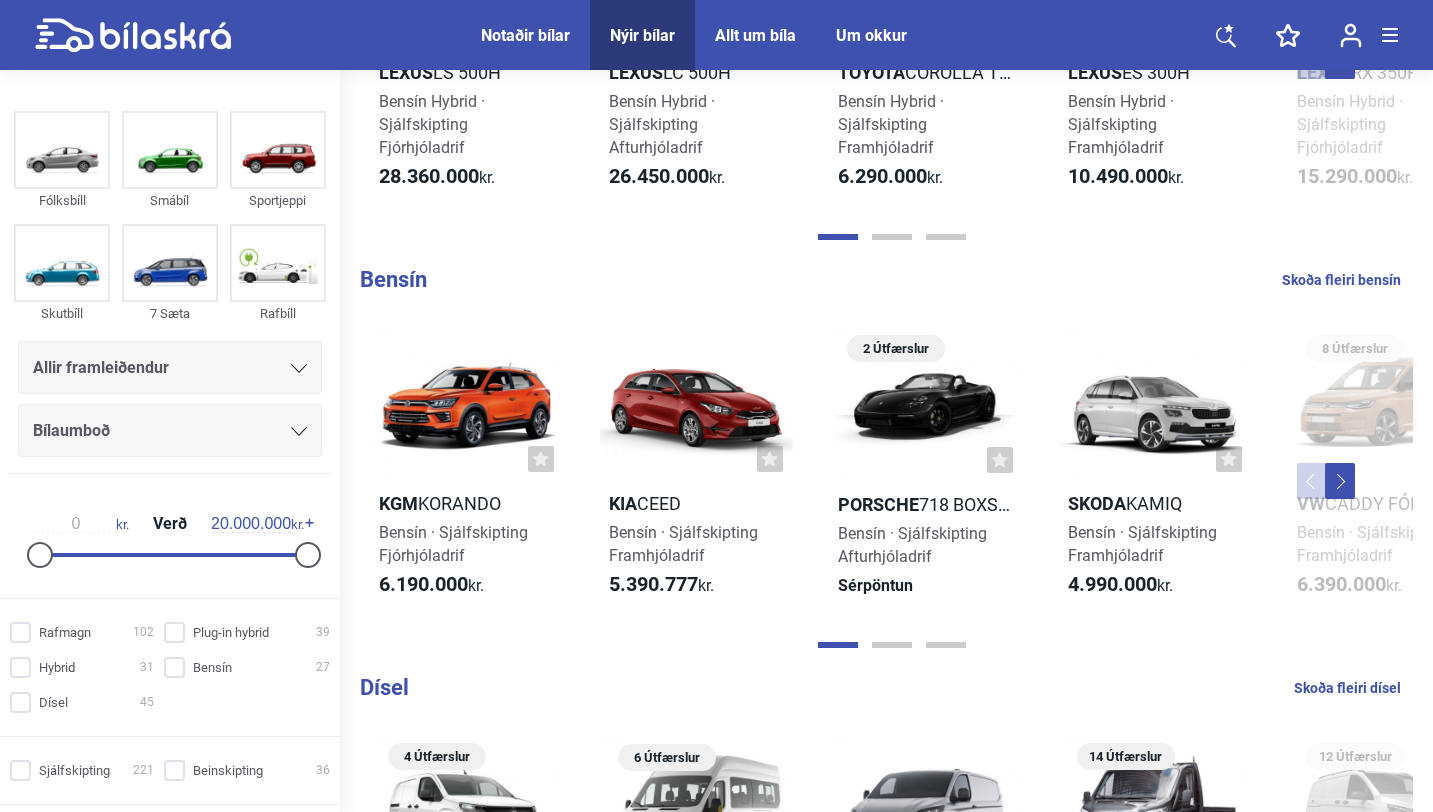 scroll, scrollTop: 1612, scrollLeft: 0, axis: vertical 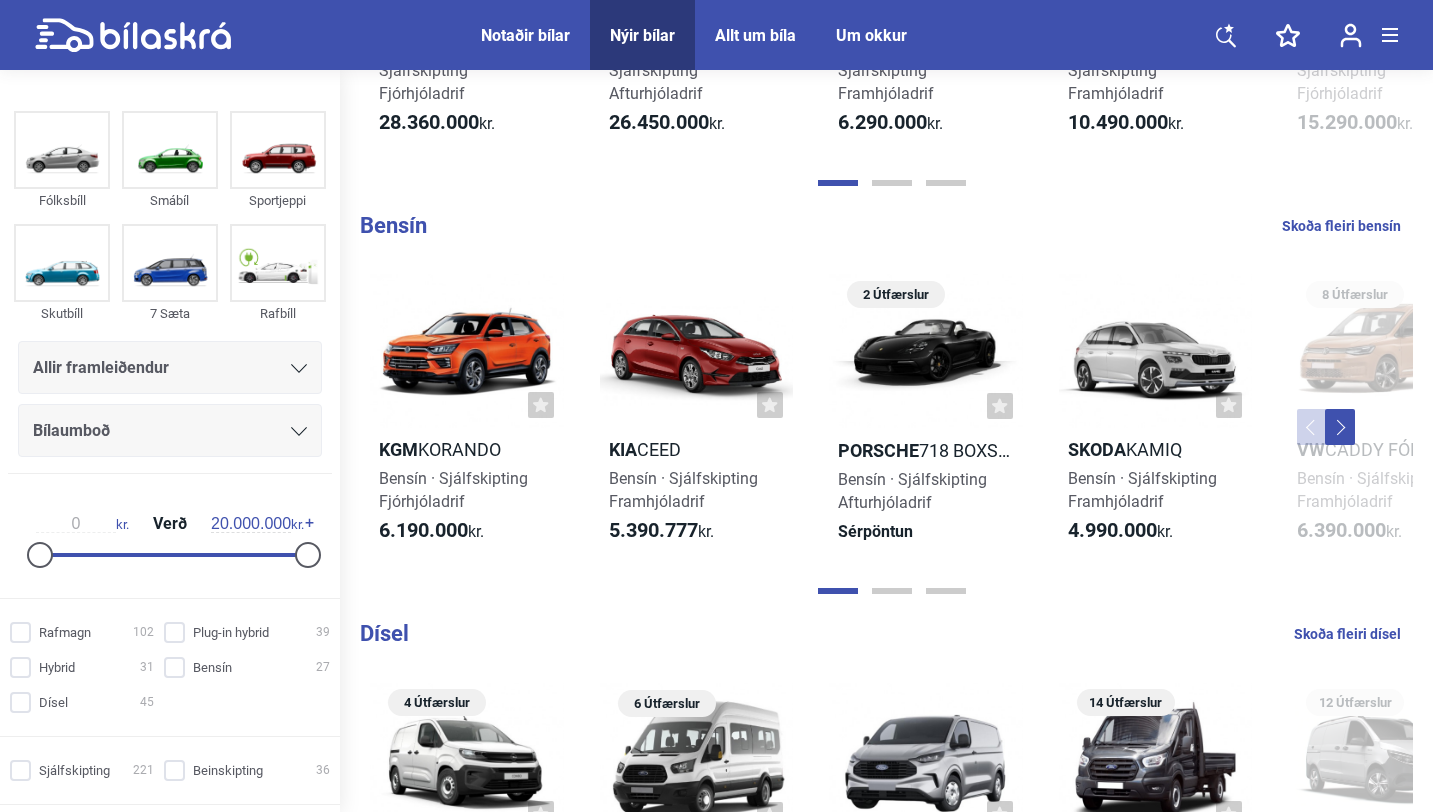 click on "Skoða fleiri bensín" at bounding box center (1341, 226) 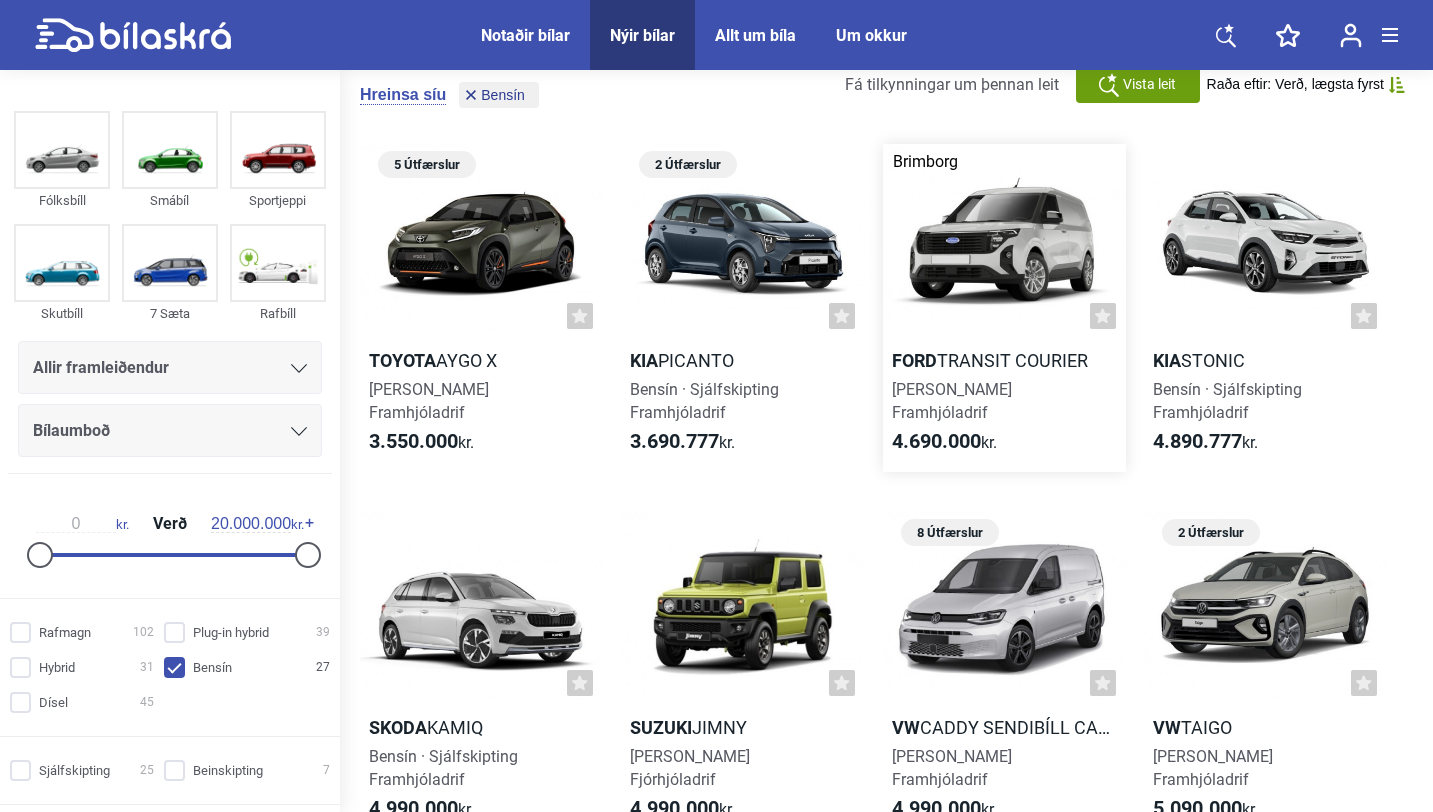 scroll, scrollTop: 0, scrollLeft: 0, axis: both 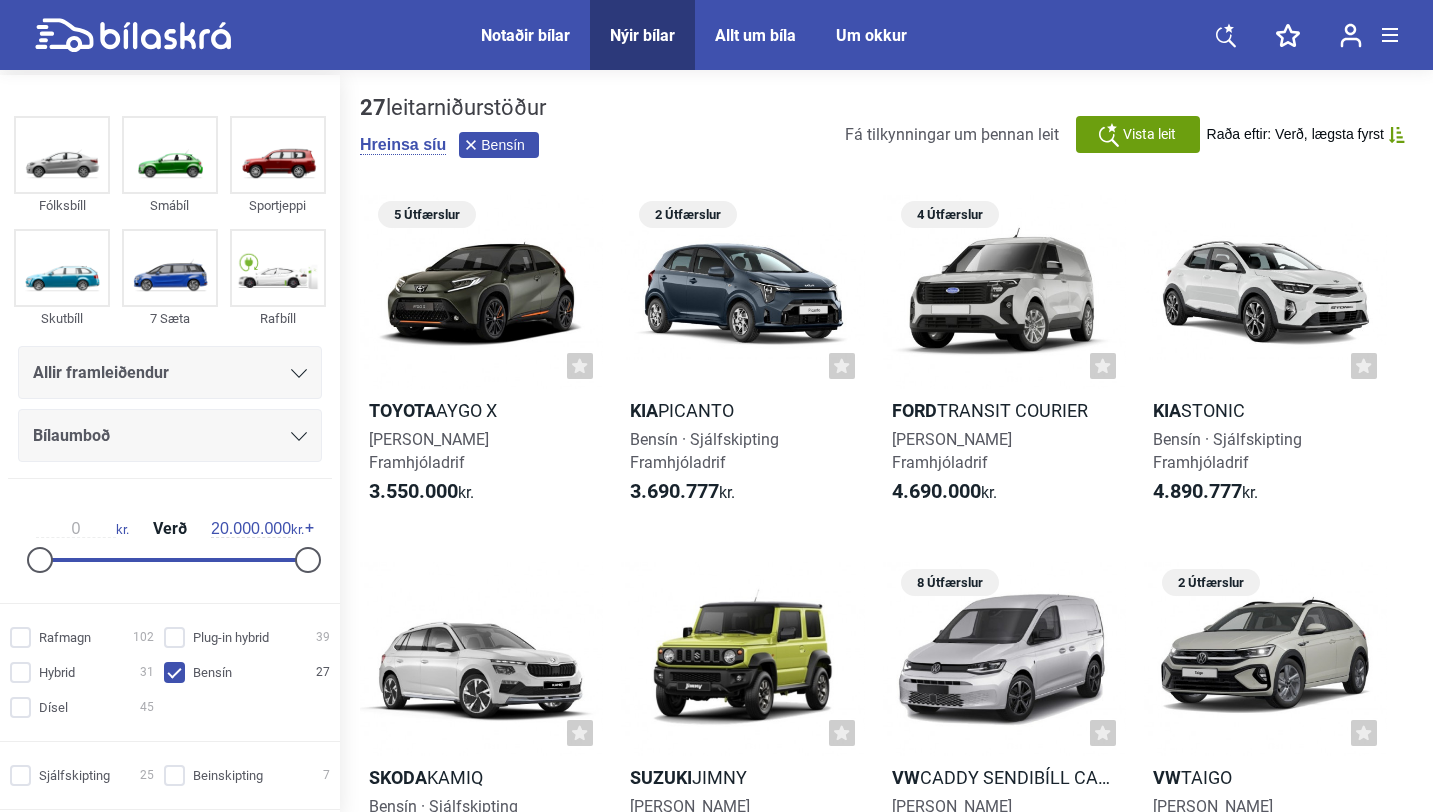 click on "Bensín" at bounding box center [499, 145] 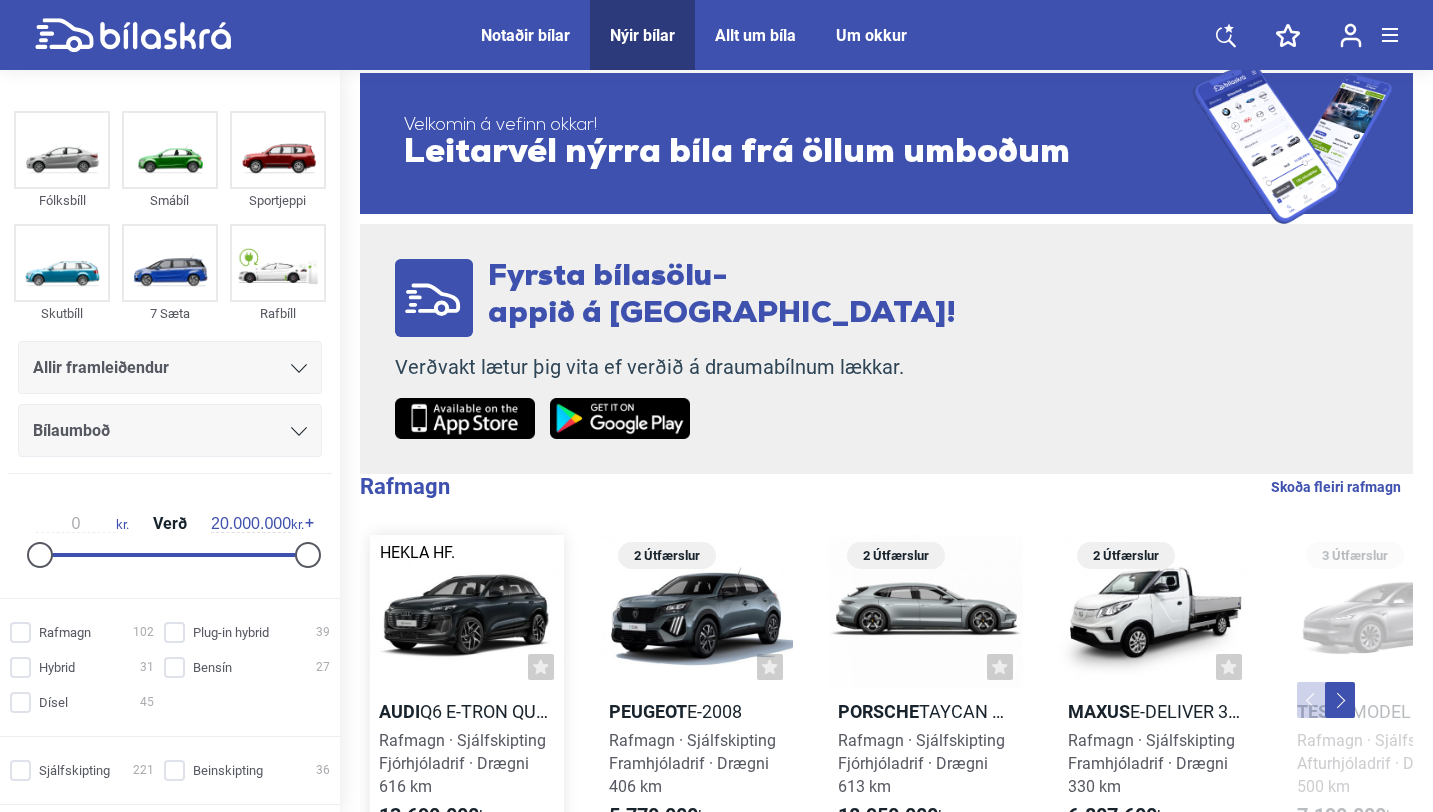scroll, scrollTop: 0, scrollLeft: 0, axis: both 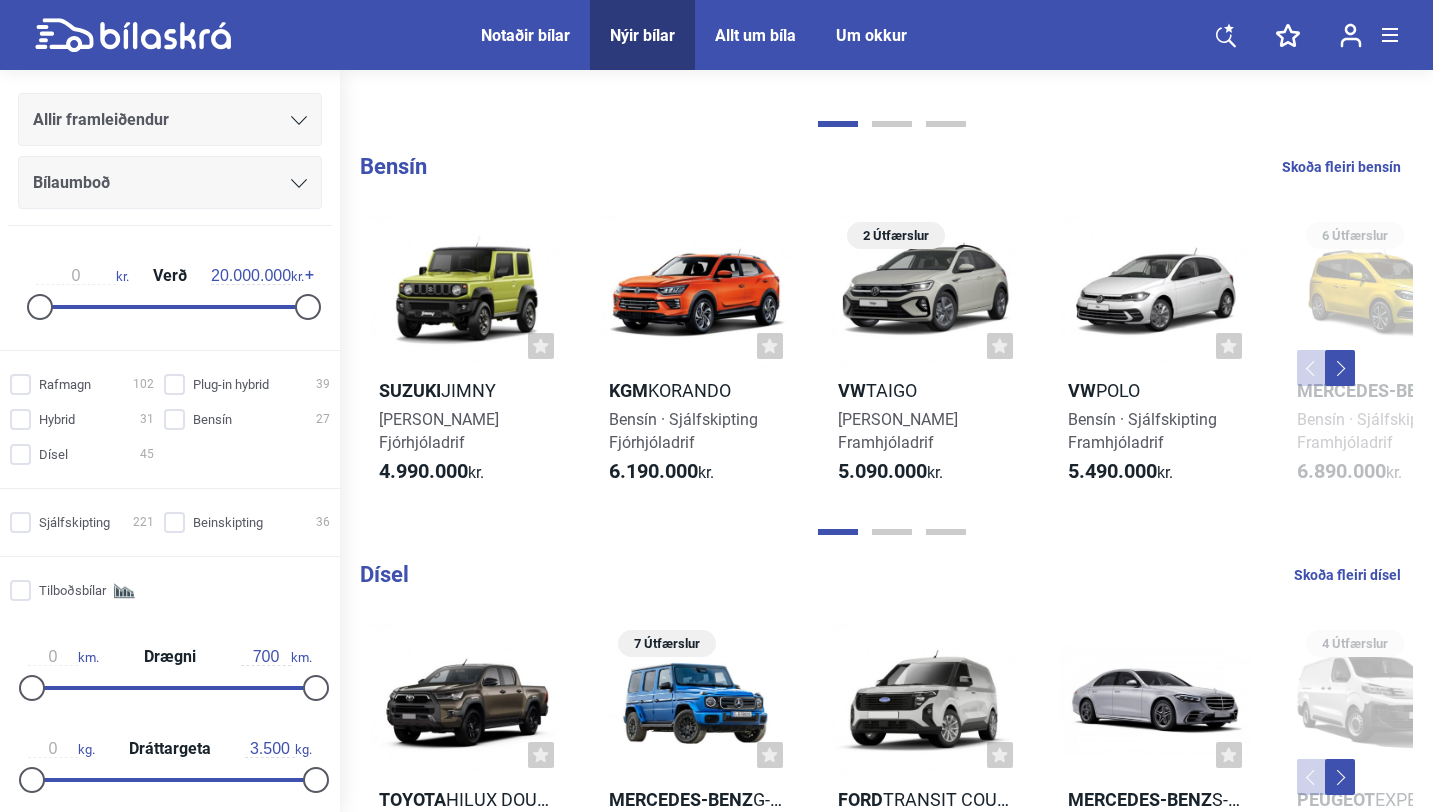 click on "Skoða fleiri bensín" at bounding box center (1341, 167) 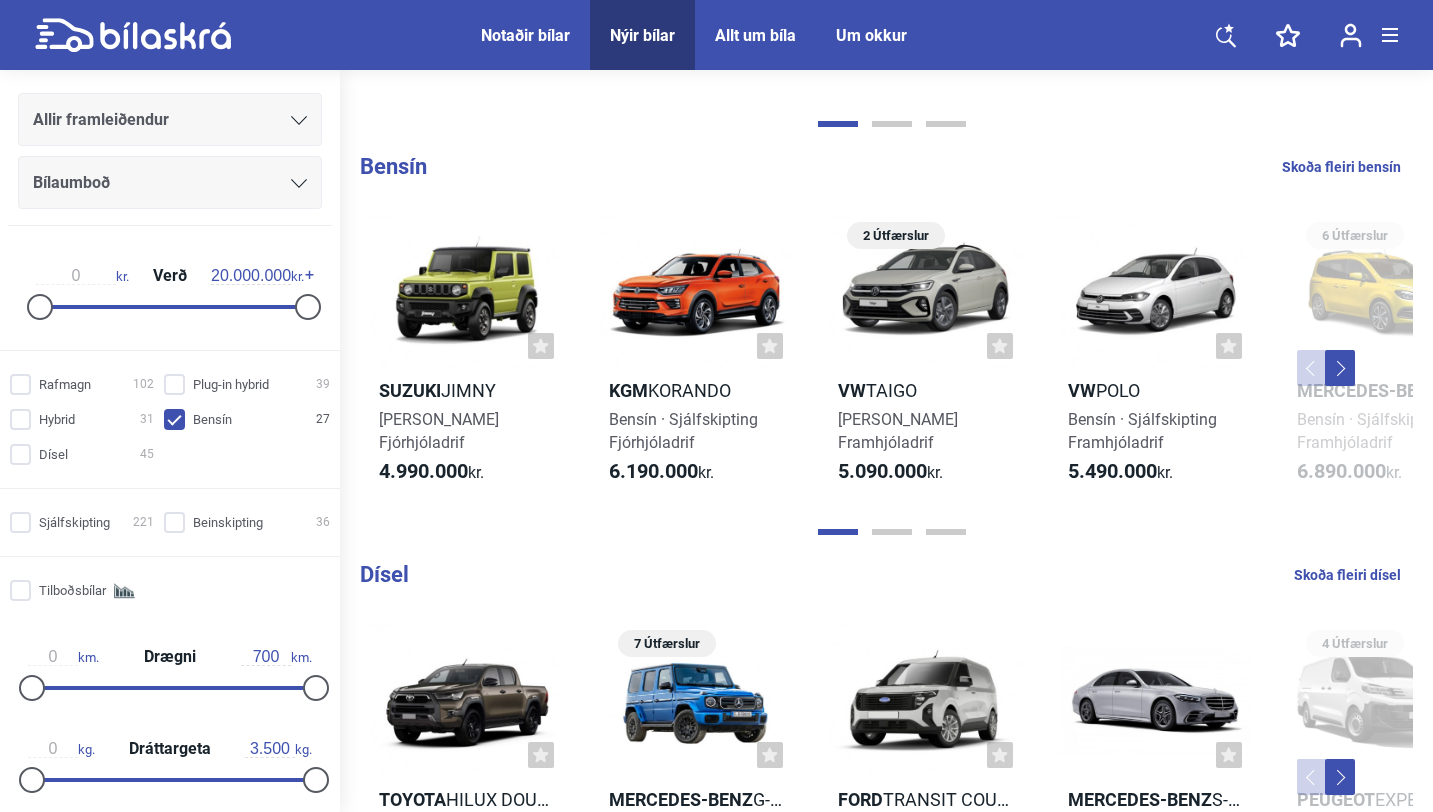checkbox on "true" 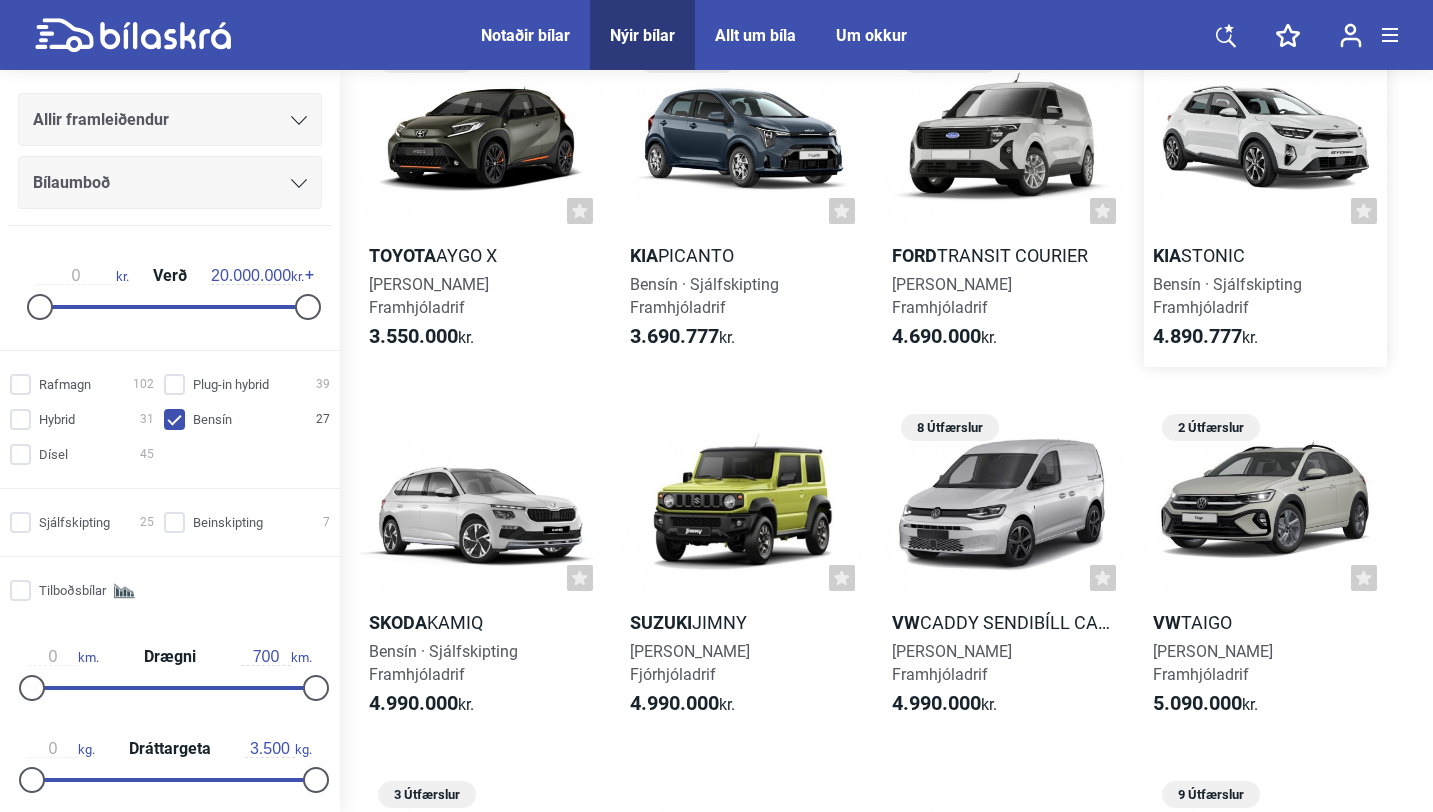 scroll, scrollTop: 162, scrollLeft: 0, axis: vertical 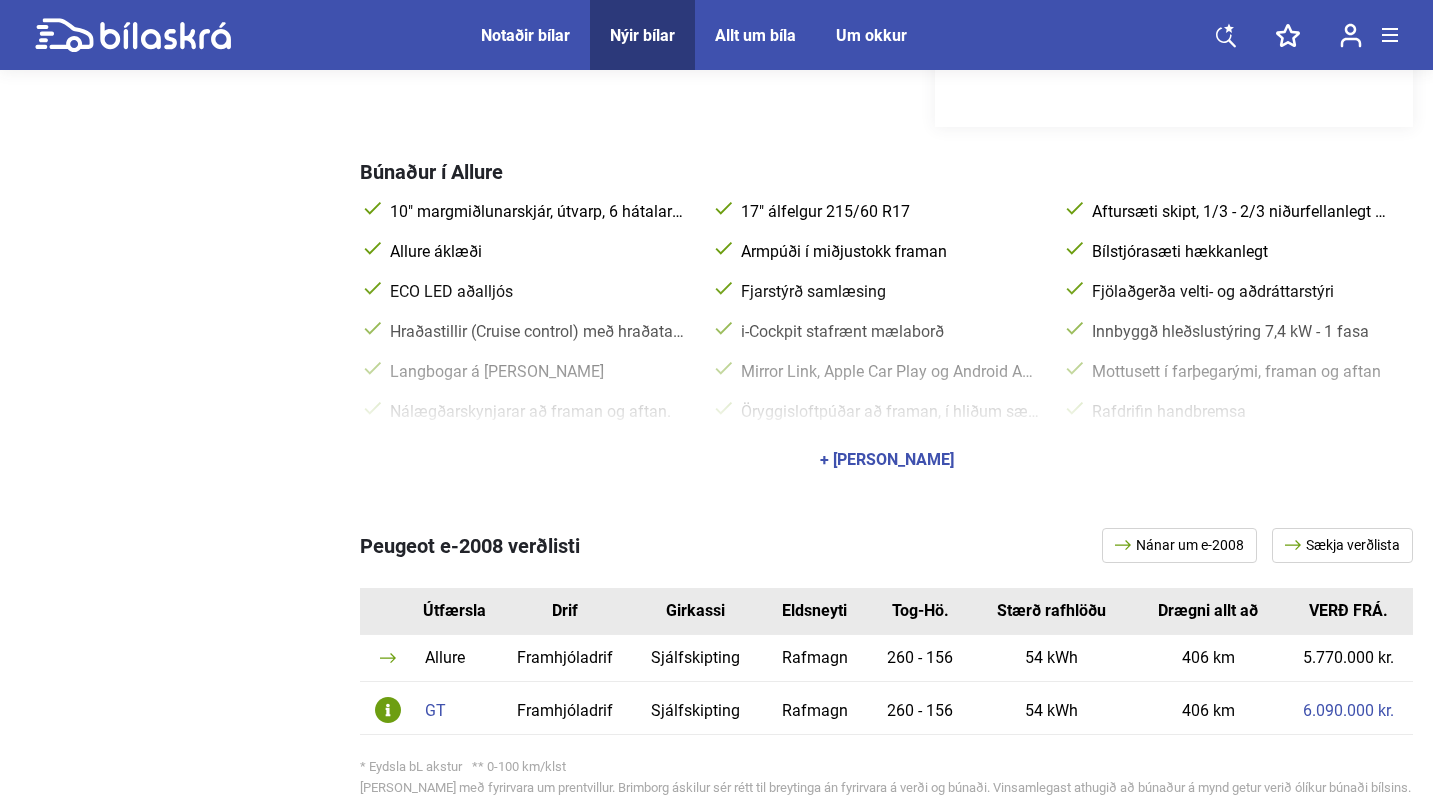 click on "GT" at bounding box center (456, 711) 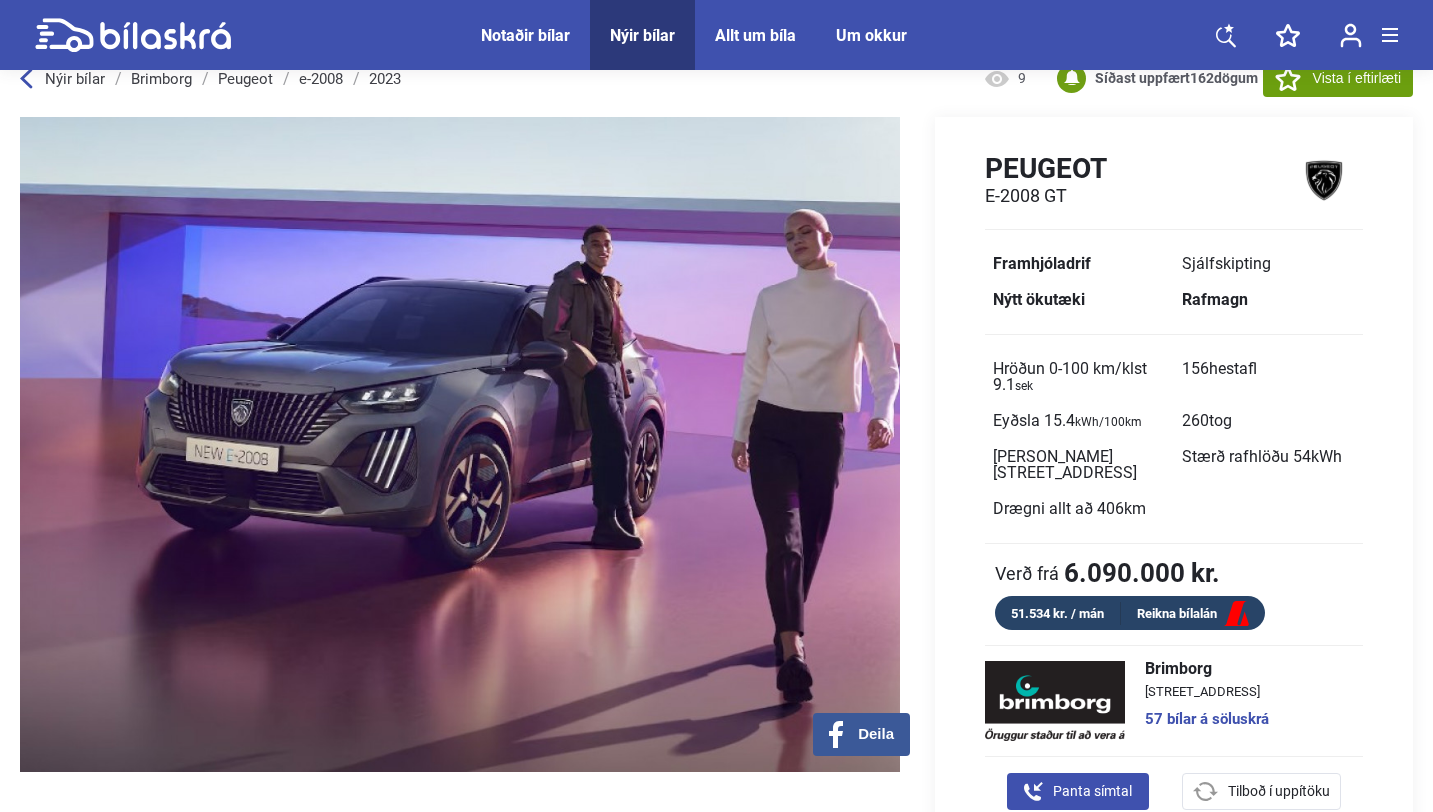 scroll, scrollTop: 0, scrollLeft: 0, axis: both 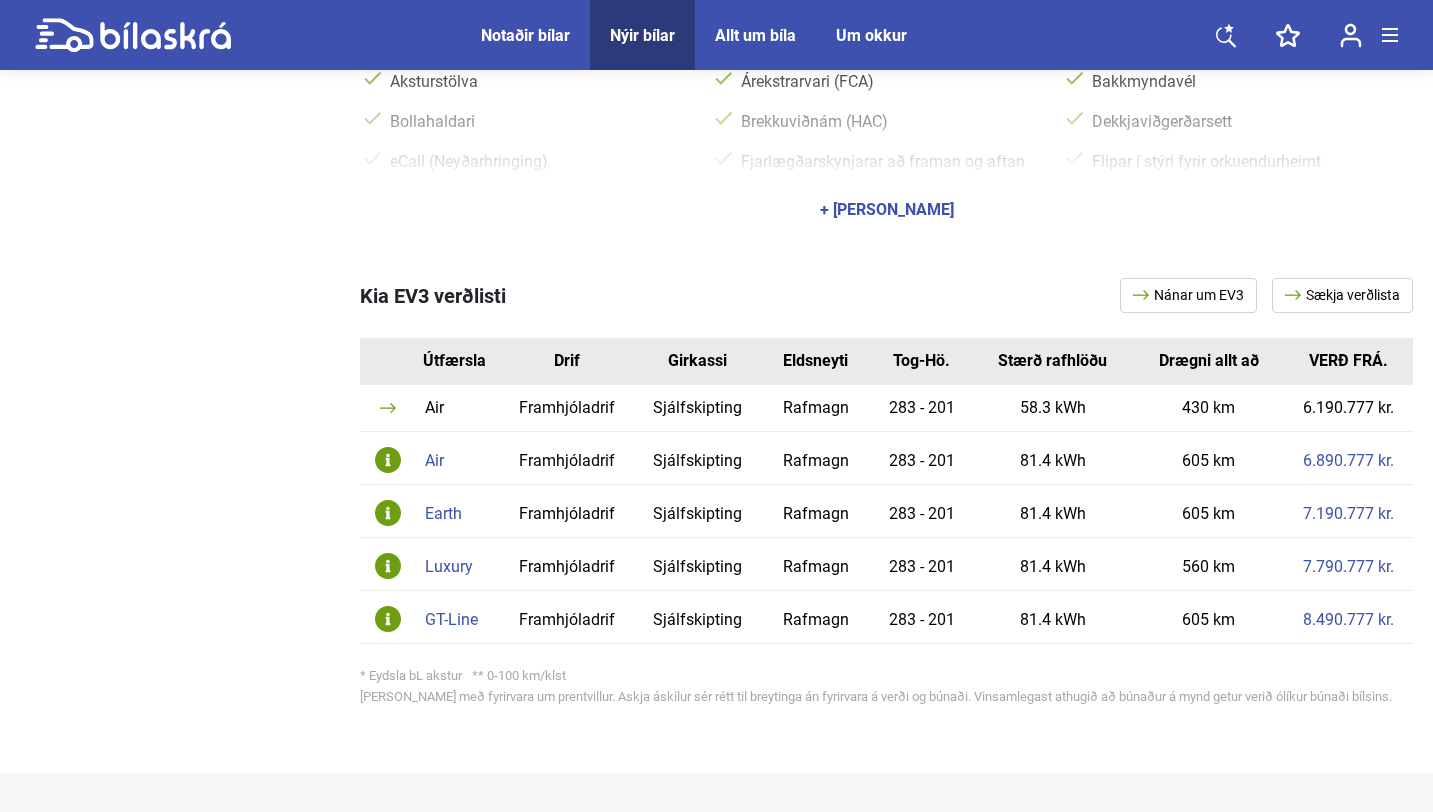 click on "Air" at bounding box center [457, 461] 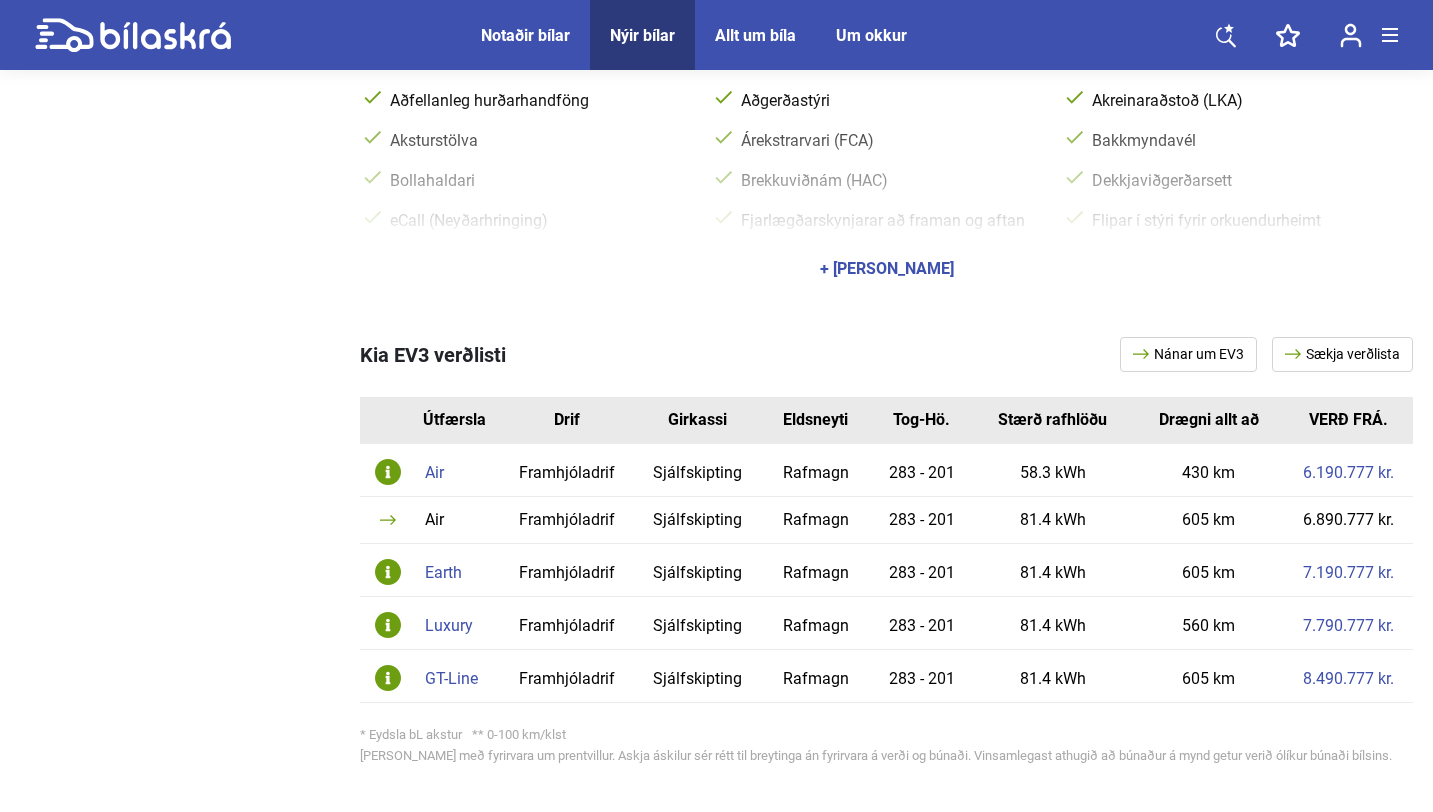 scroll, scrollTop: 945, scrollLeft: 0, axis: vertical 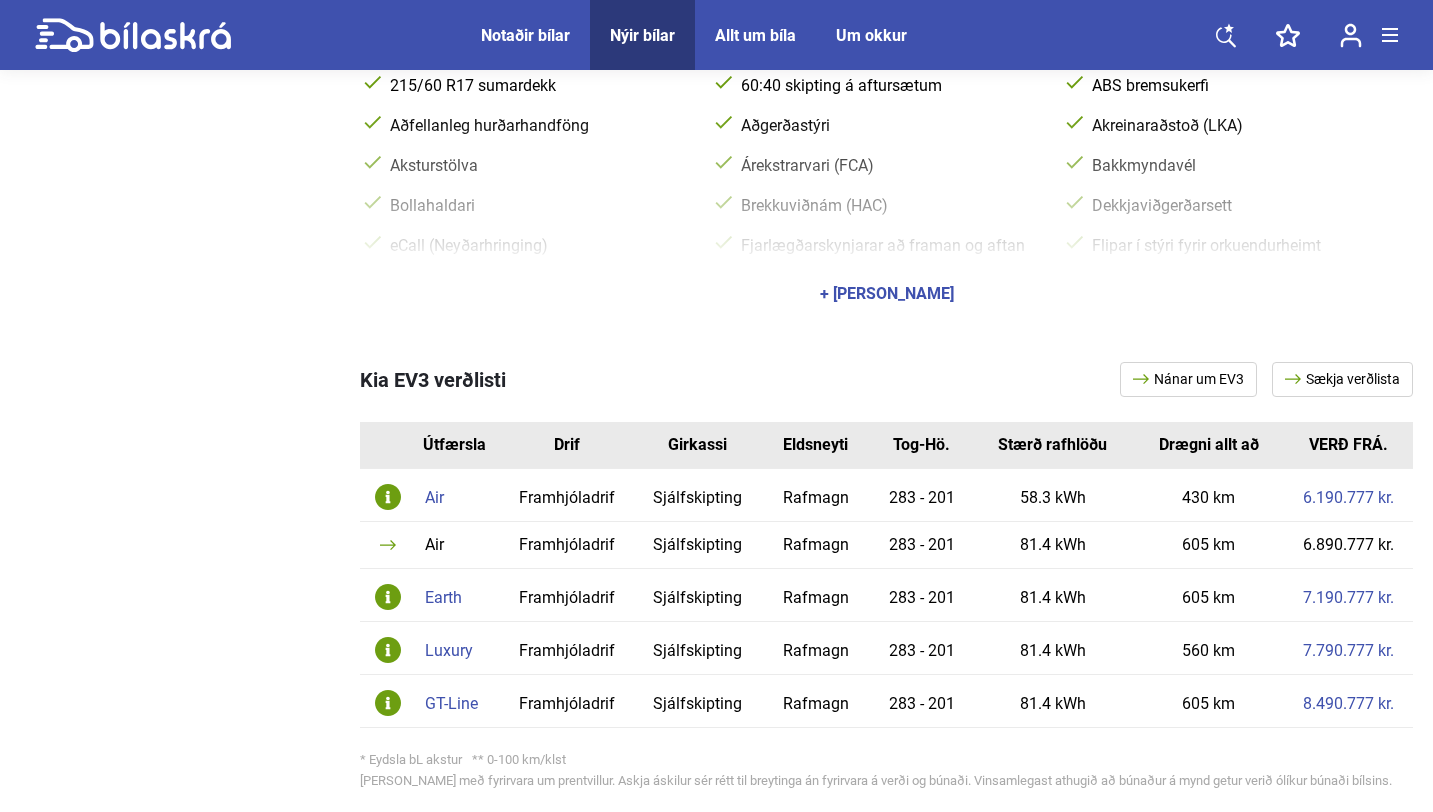 click on "Earth" at bounding box center [457, 598] 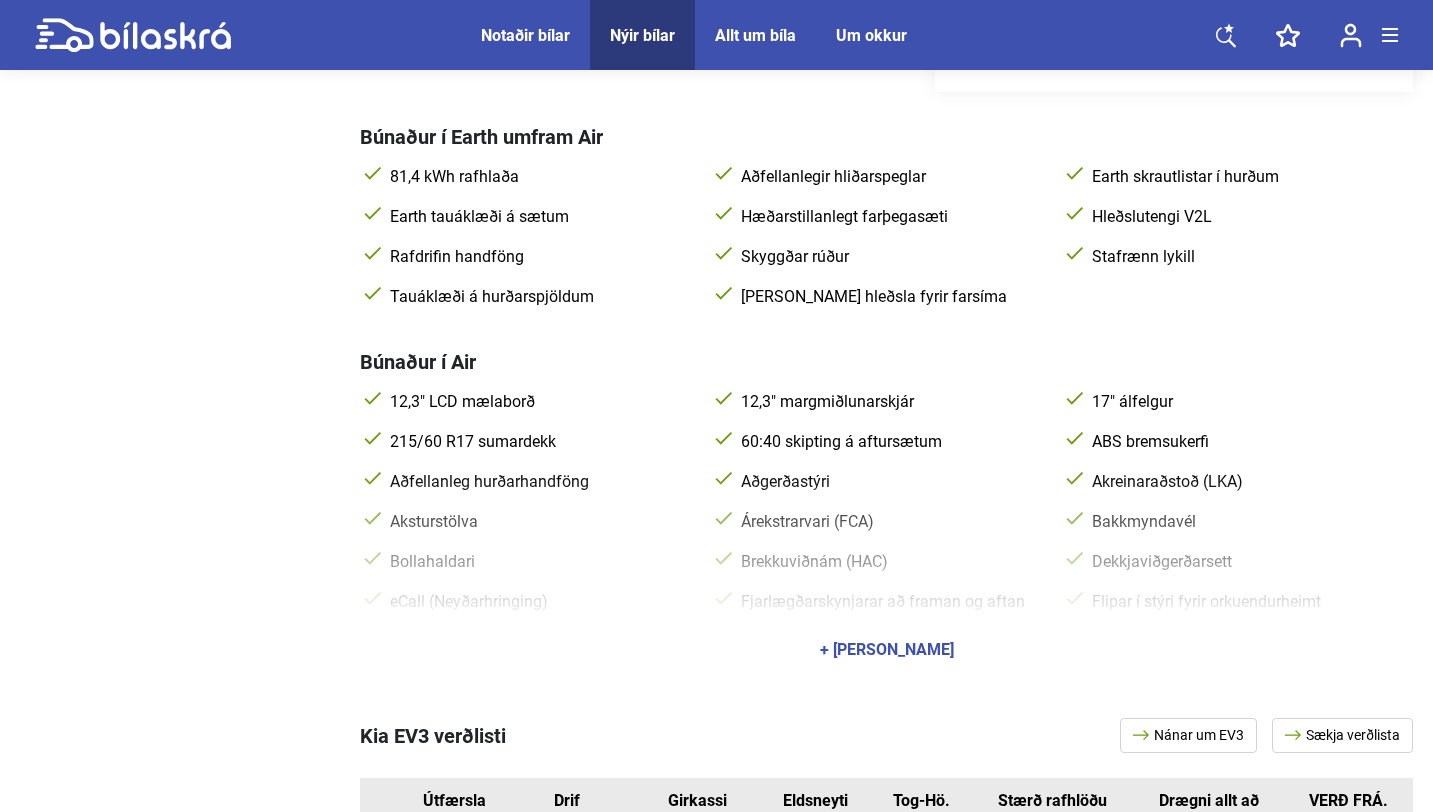 scroll, scrollTop: 810, scrollLeft: 0, axis: vertical 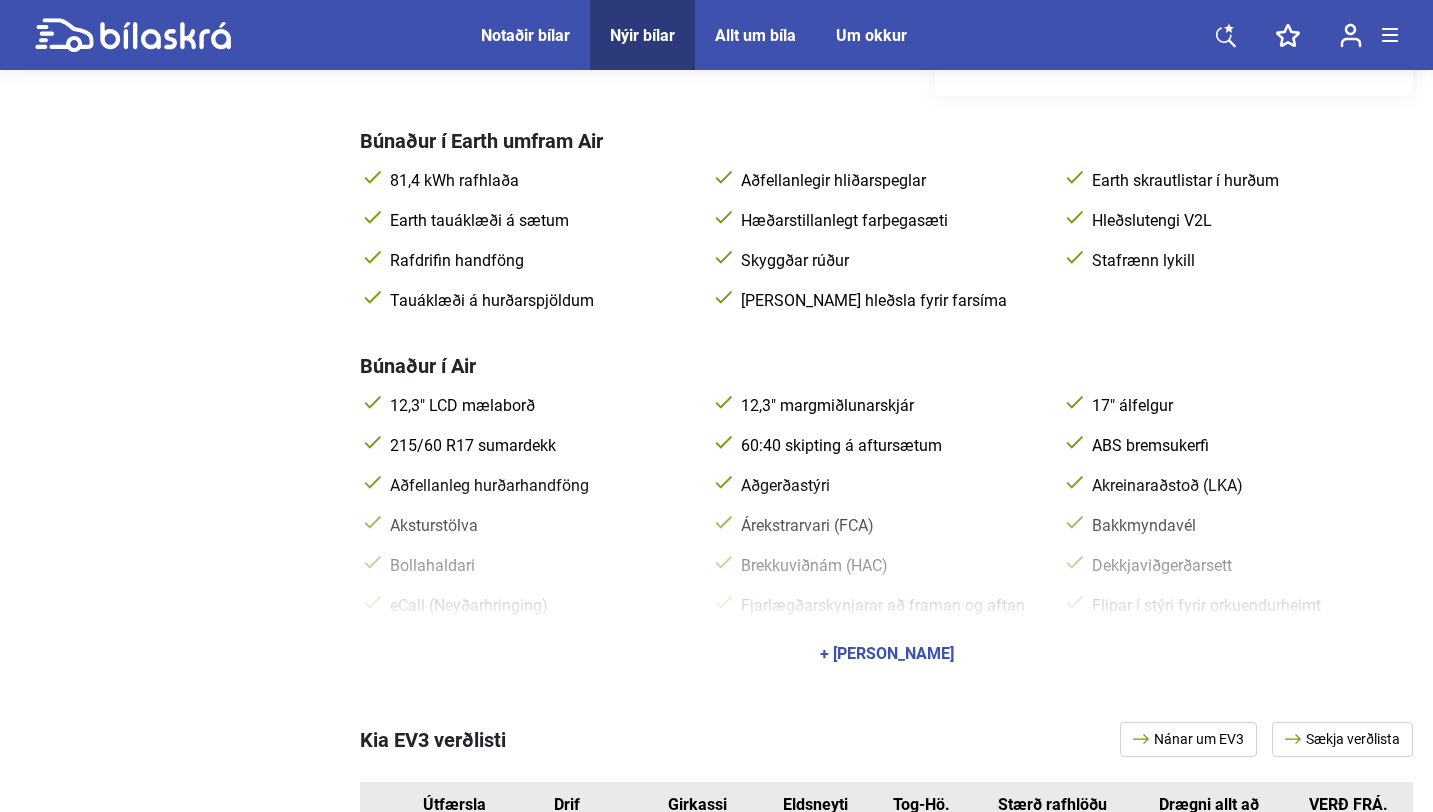 click on "+ [PERSON_NAME]" at bounding box center (886, 654) 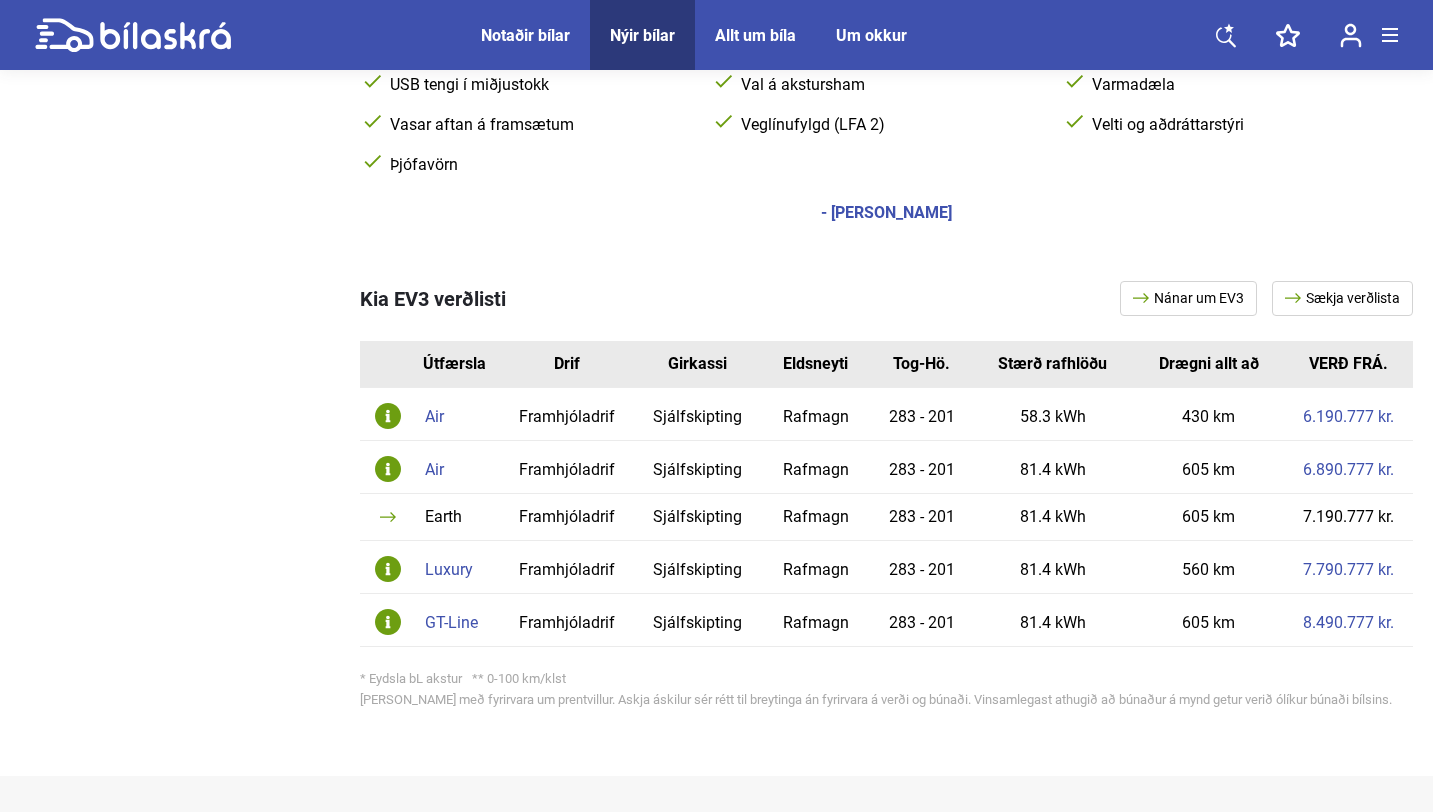 scroll, scrollTop: 1690, scrollLeft: 0, axis: vertical 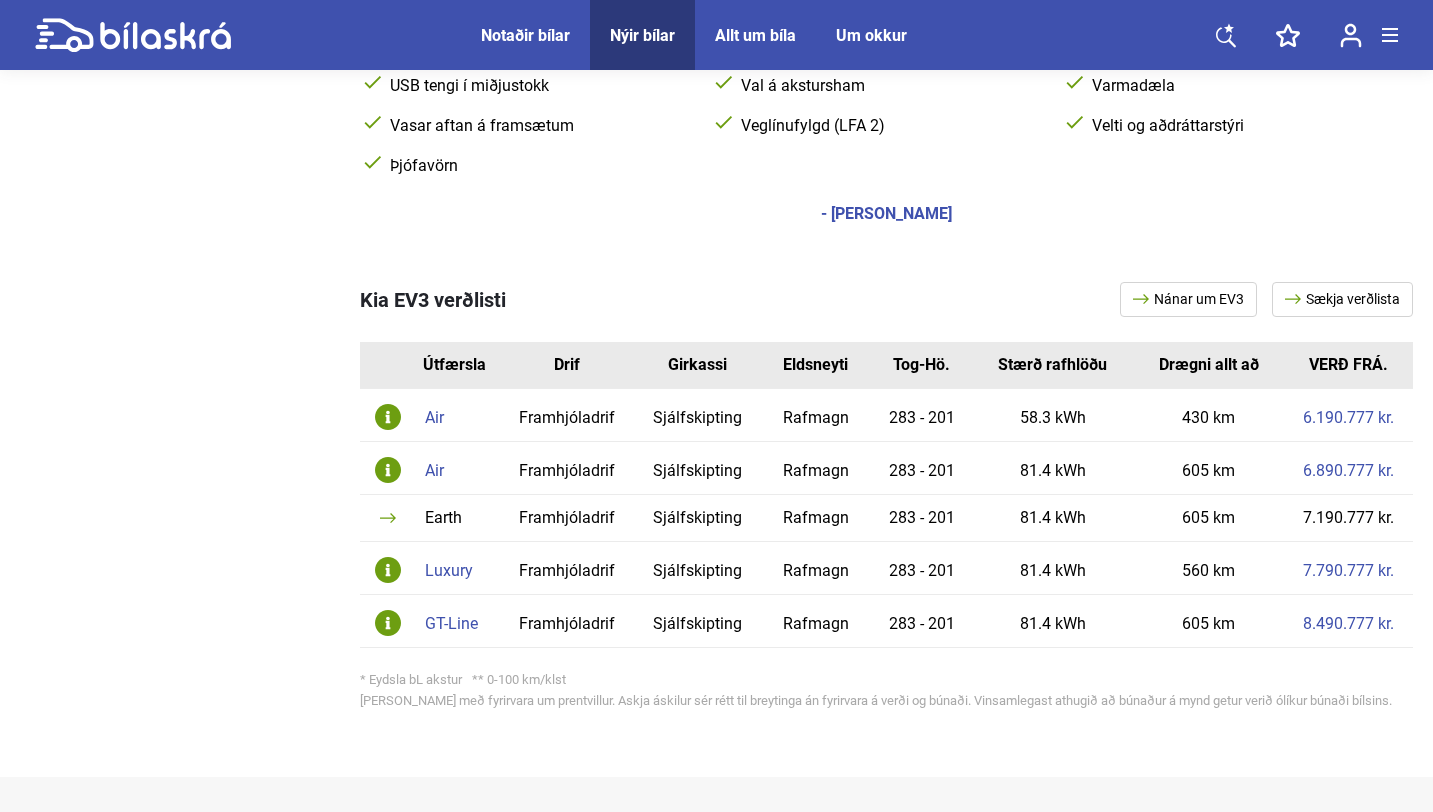 click on "Air" at bounding box center (457, 471) 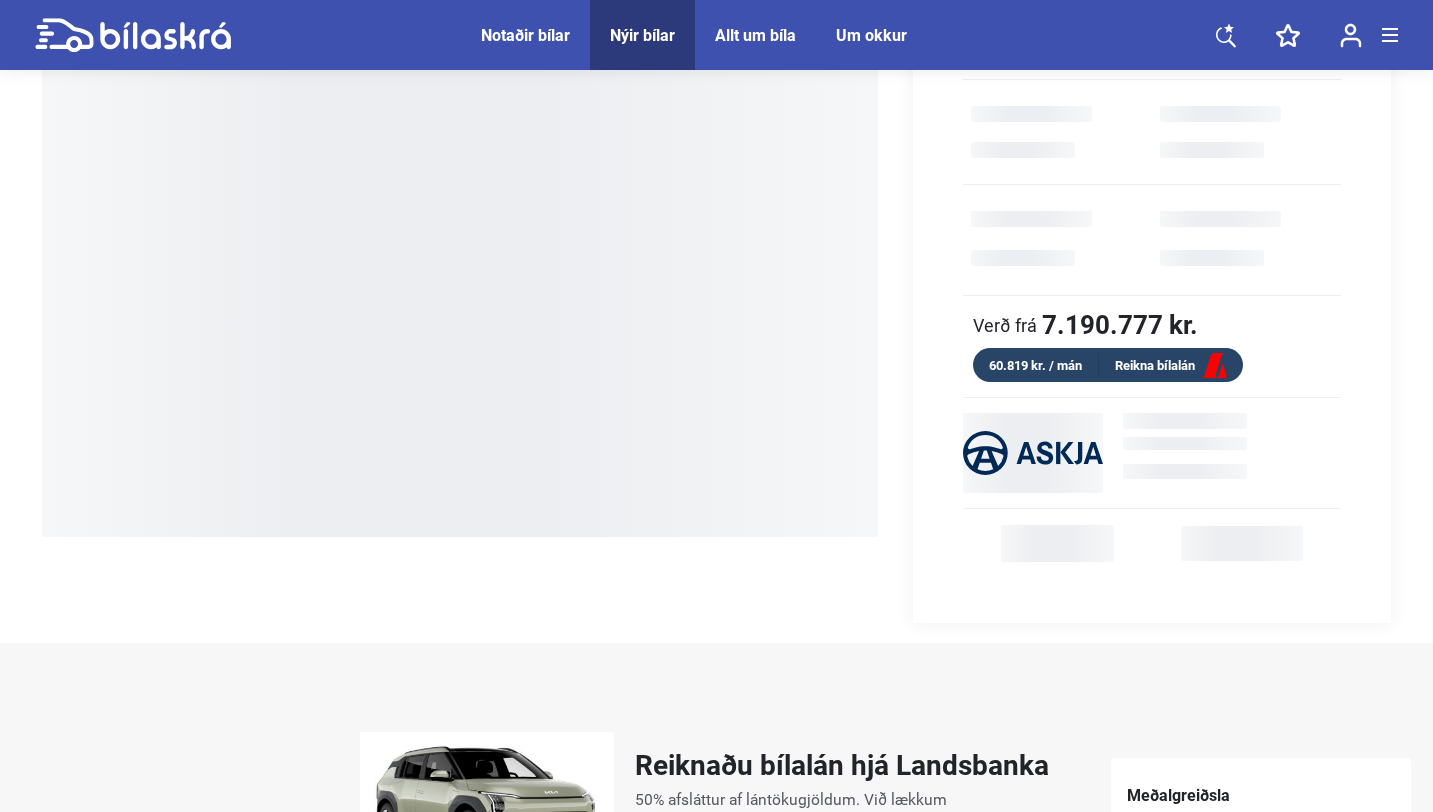 scroll, scrollTop: 0, scrollLeft: 0, axis: both 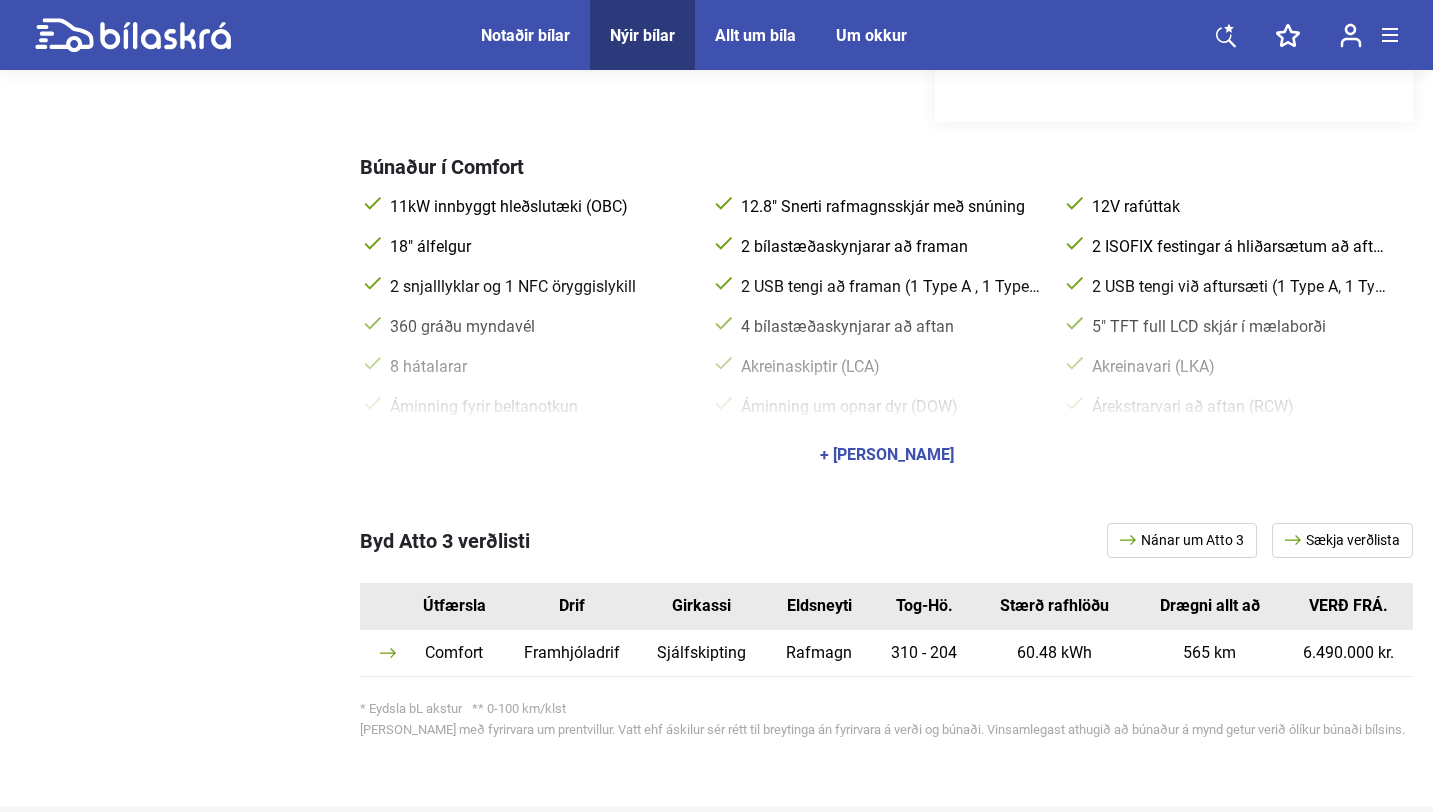click on "+ [PERSON_NAME]" at bounding box center [887, 455] 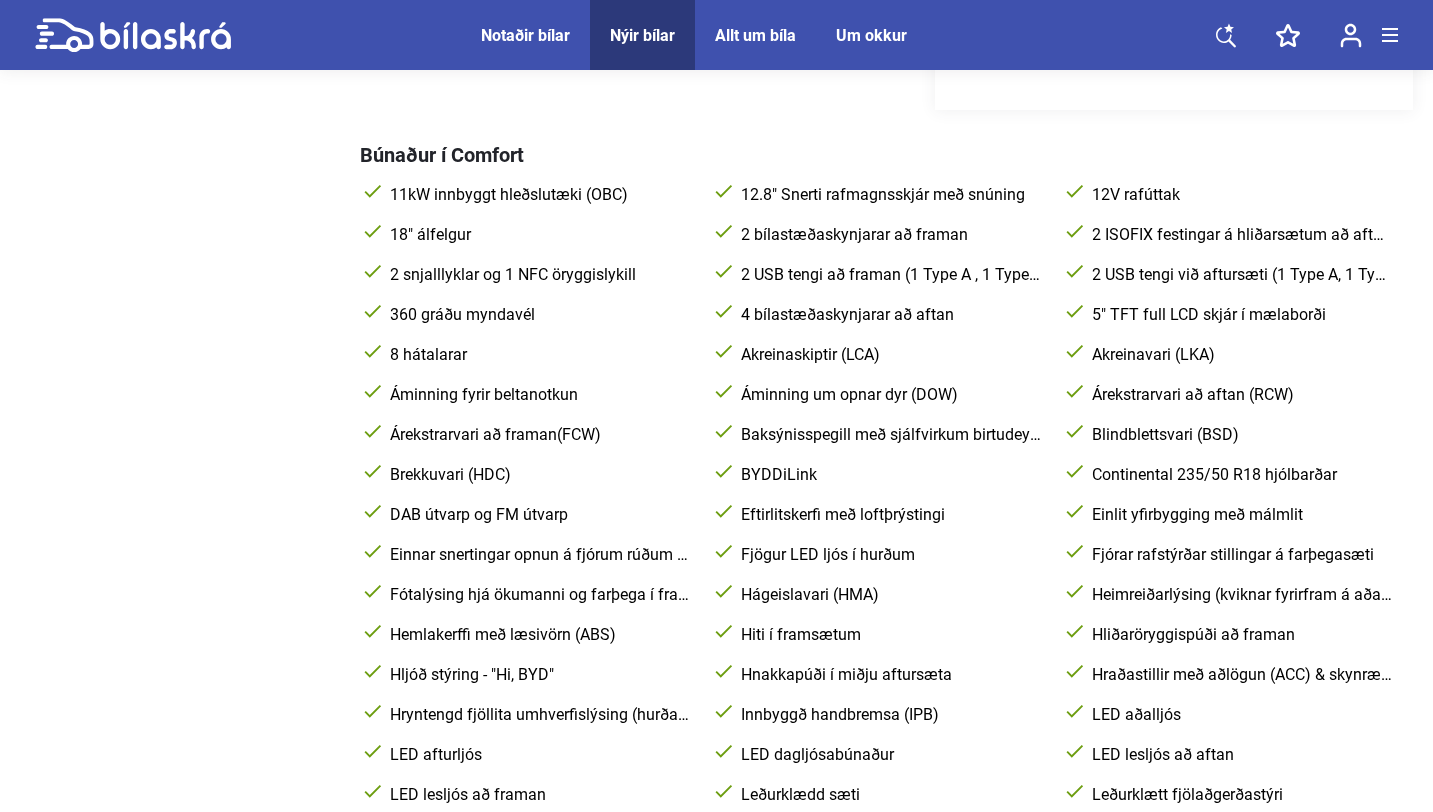 scroll, scrollTop: 102, scrollLeft: 0, axis: vertical 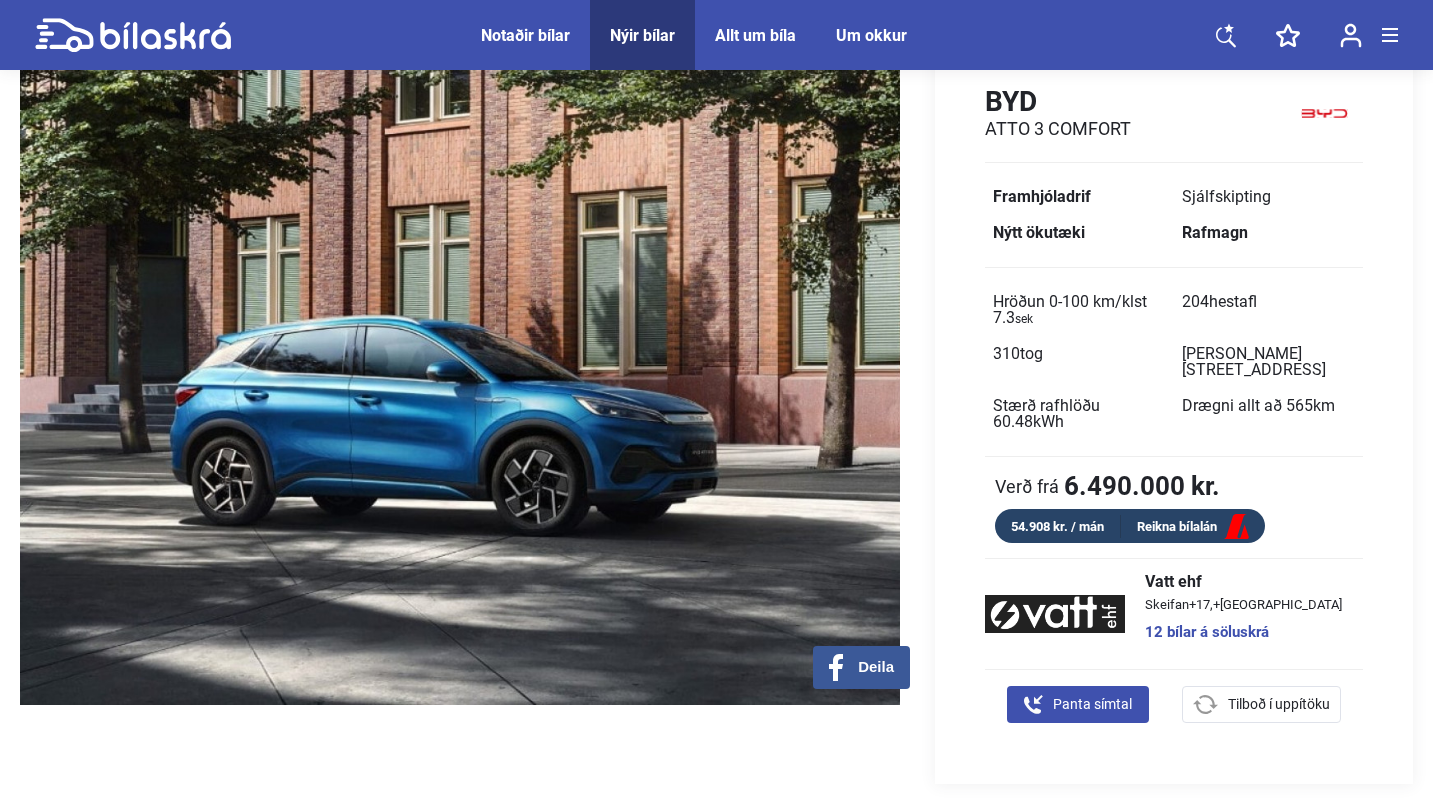 click at bounding box center [460, 377] 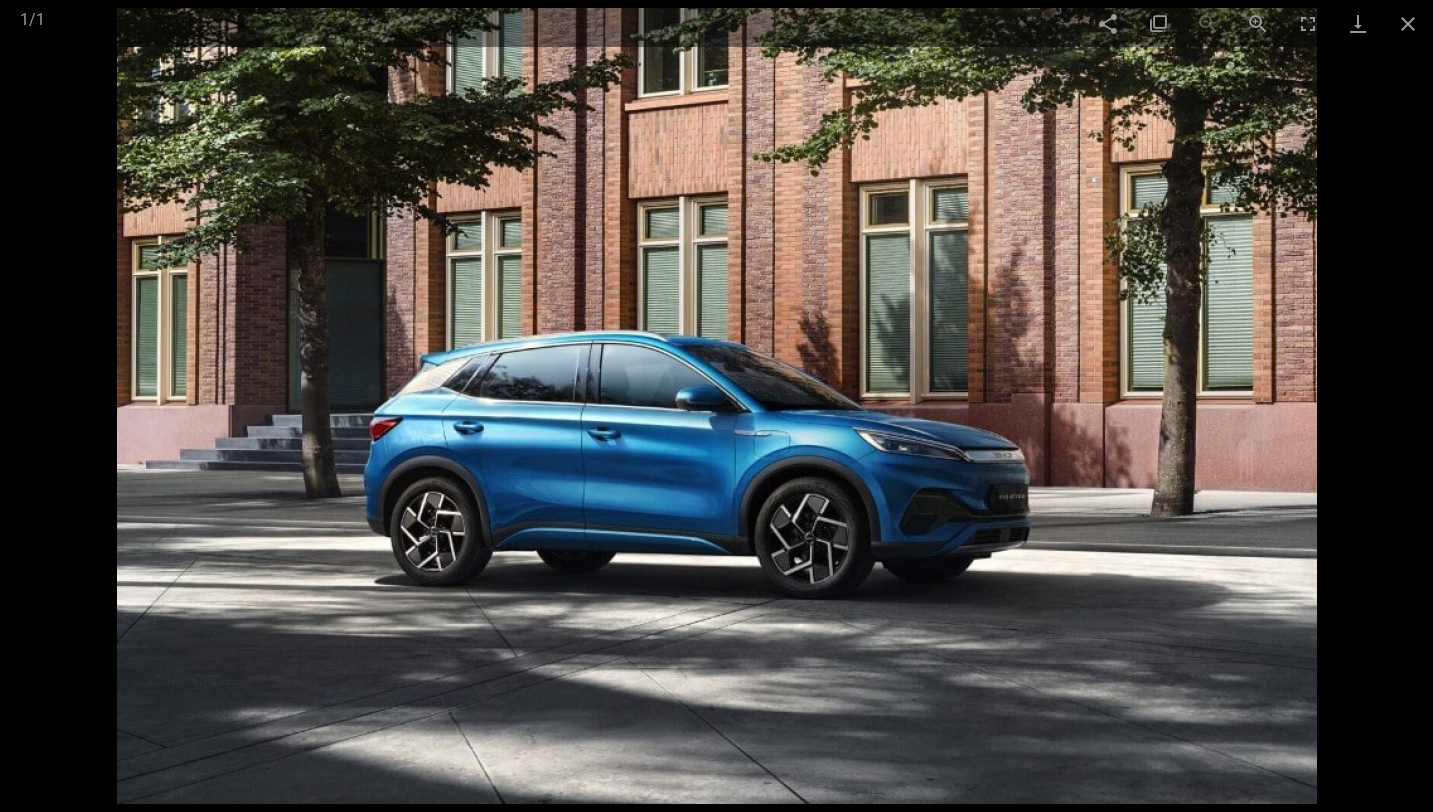scroll, scrollTop: 540, scrollLeft: 0, axis: vertical 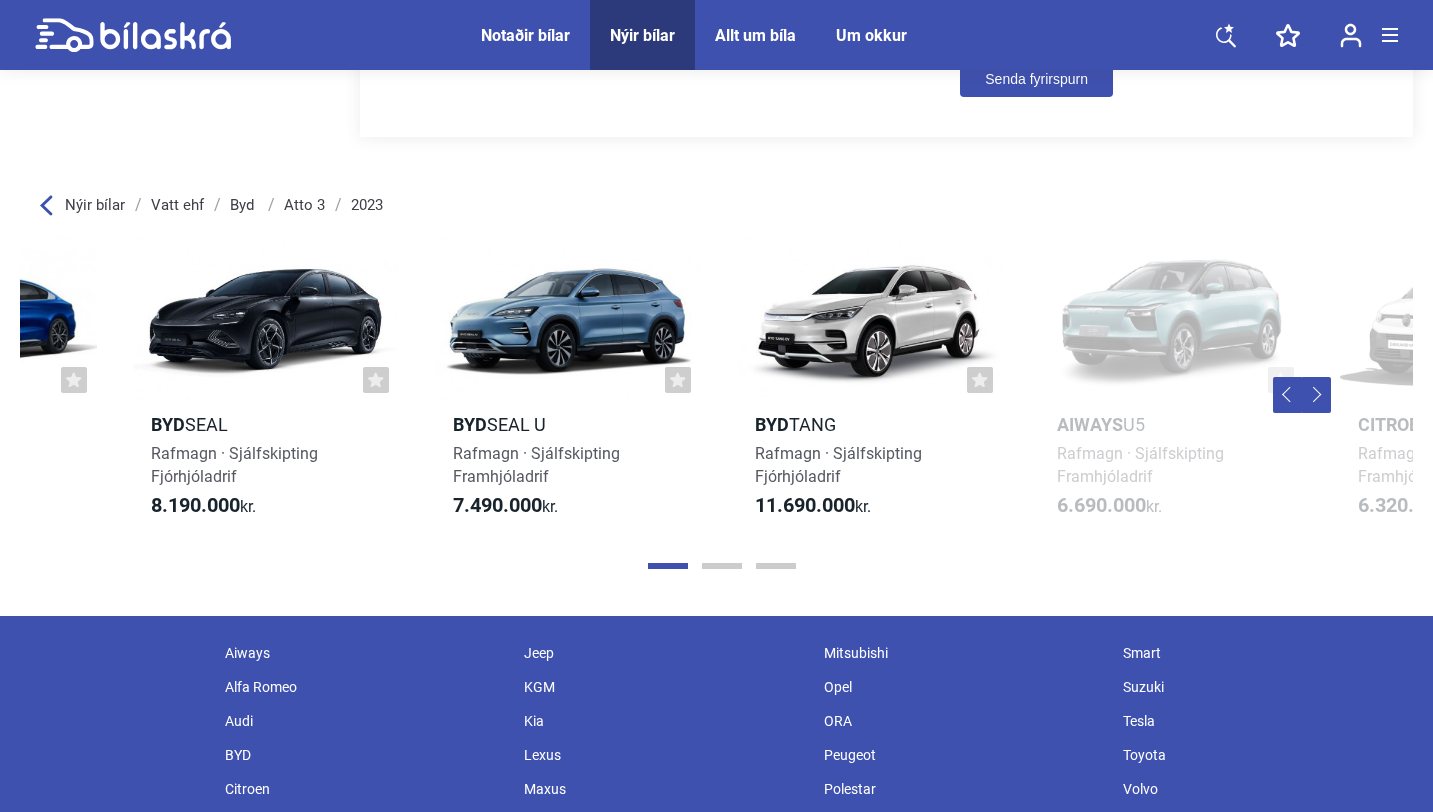 drag, startPoint x: 985, startPoint y: 309, endPoint x: 553, endPoint y: 309, distance: 432 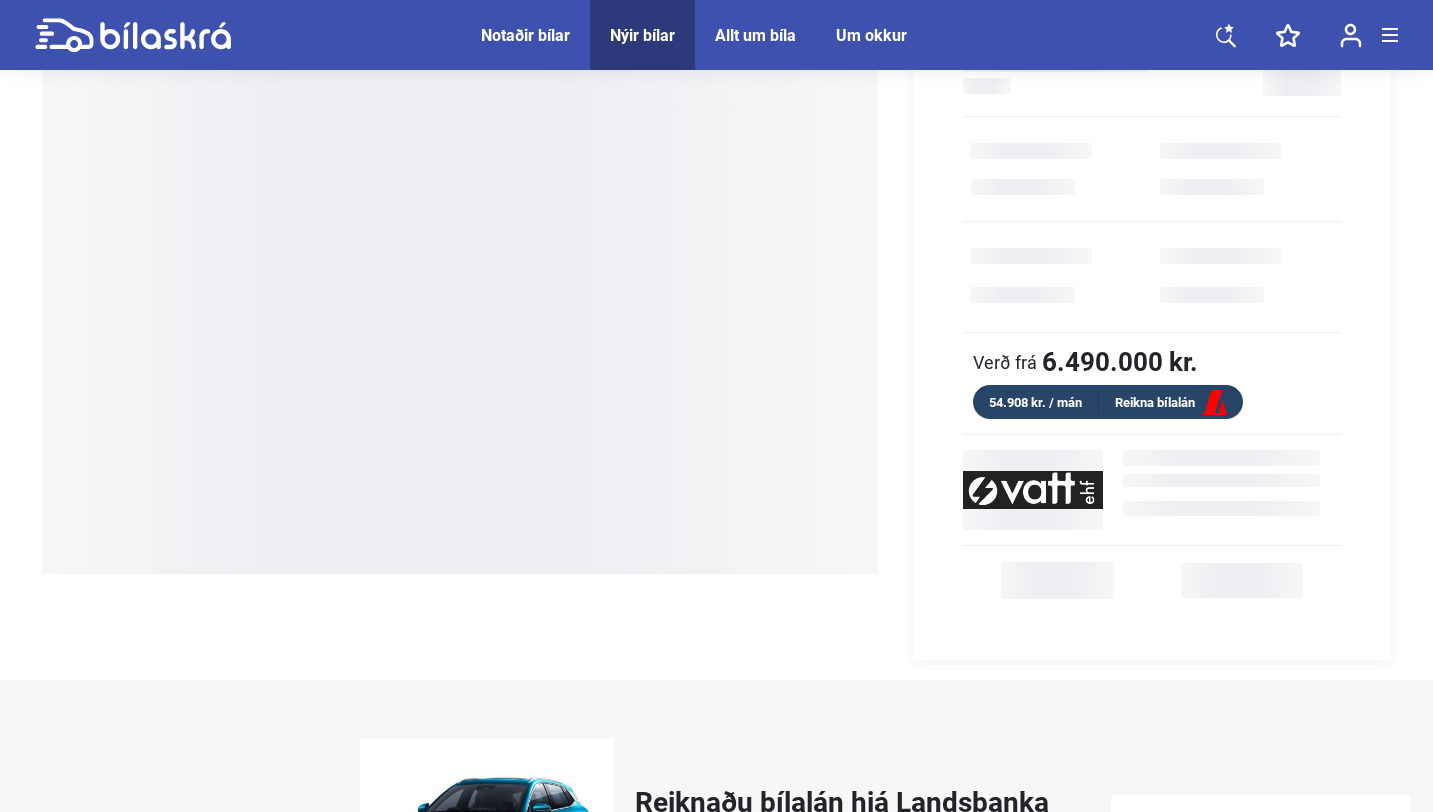 scroll, scrollTop: 0, scrollLeft: 0, axis: both 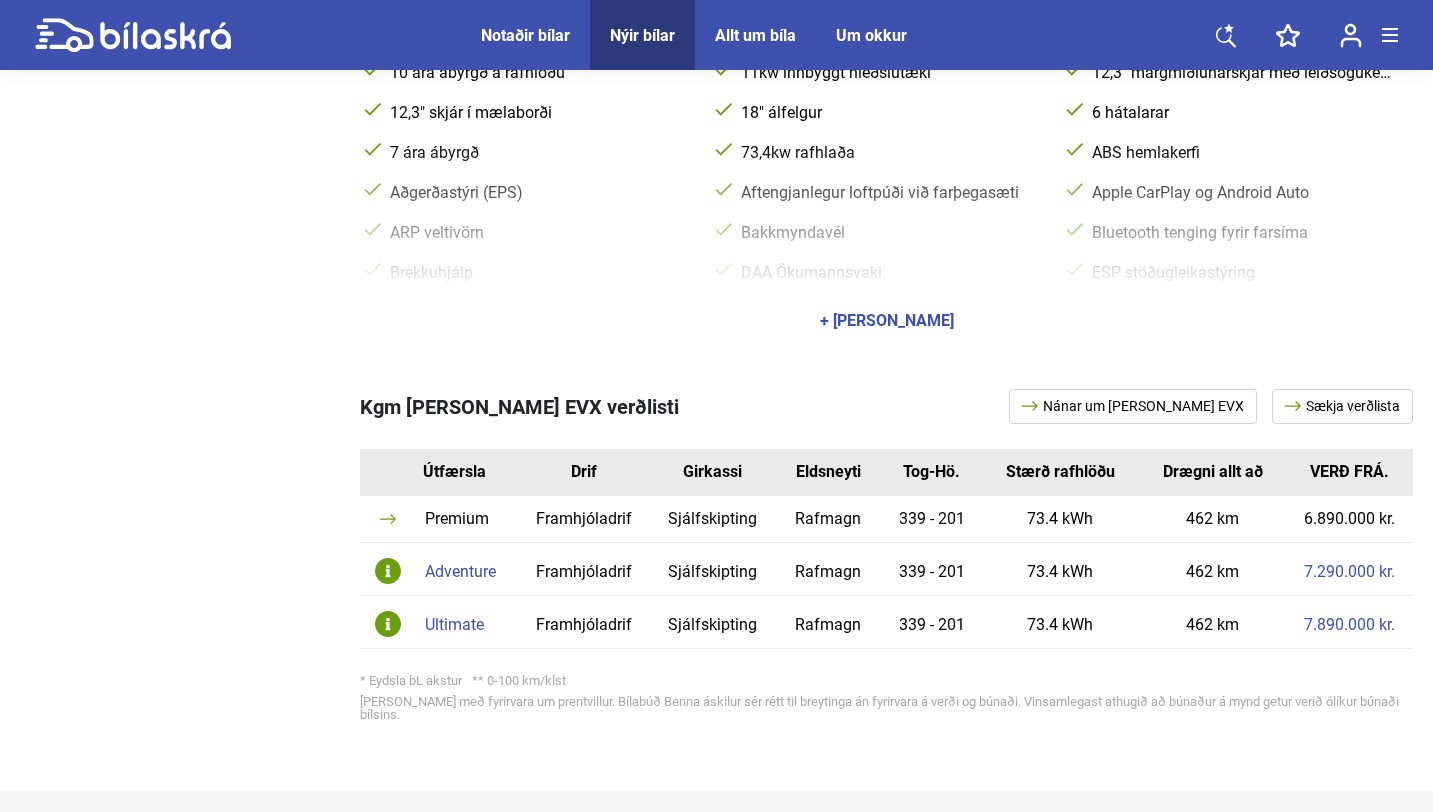 click on "Adventure" at bounding box center [466, 572] 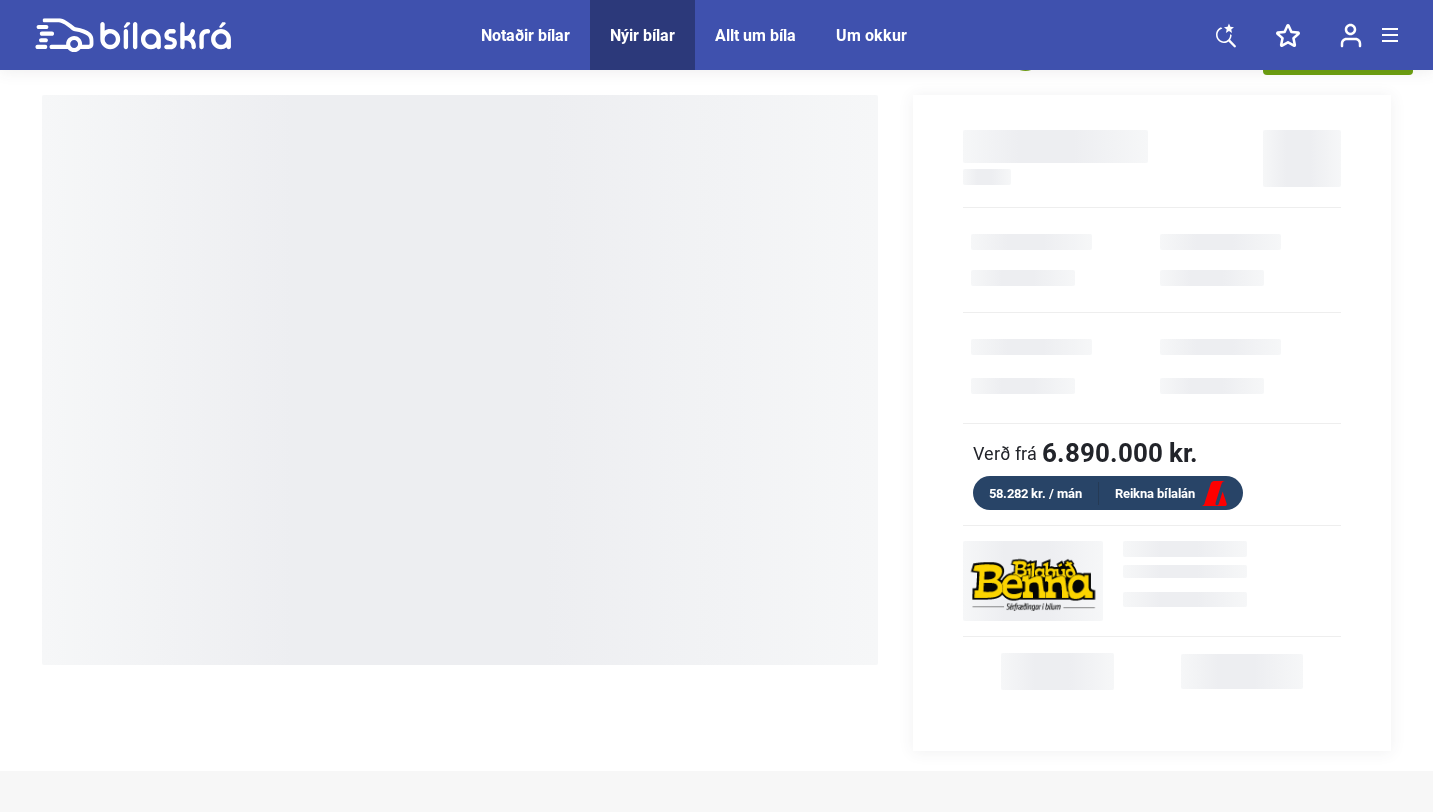 scroll, scrollTop: 0, scrollLeft: 0, axis: both 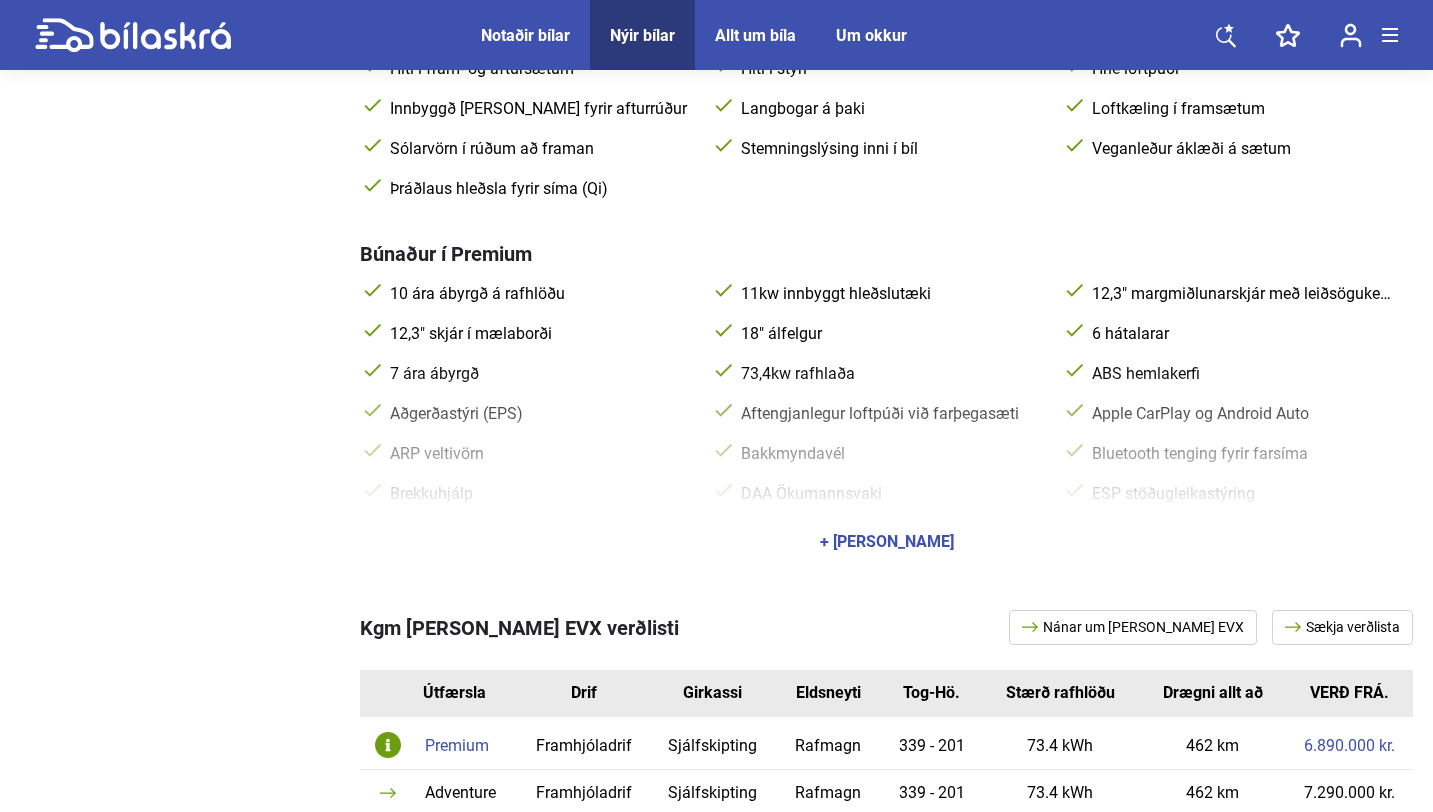 click on "+ [PERSON_NAME]" at bounding box center (887, 542) 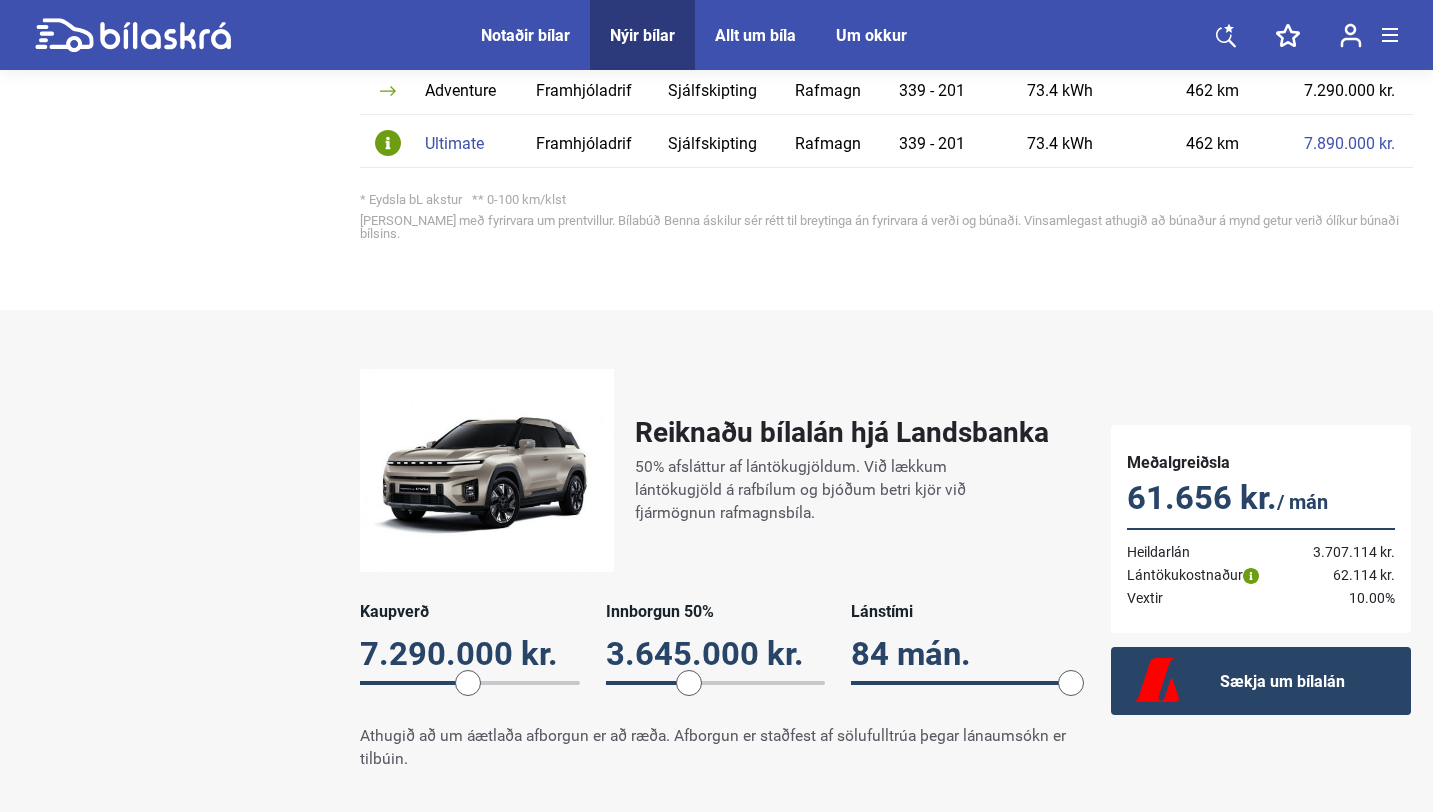 scroll, scrollTop: 2045, scrollLeft: 0, axis: vertical 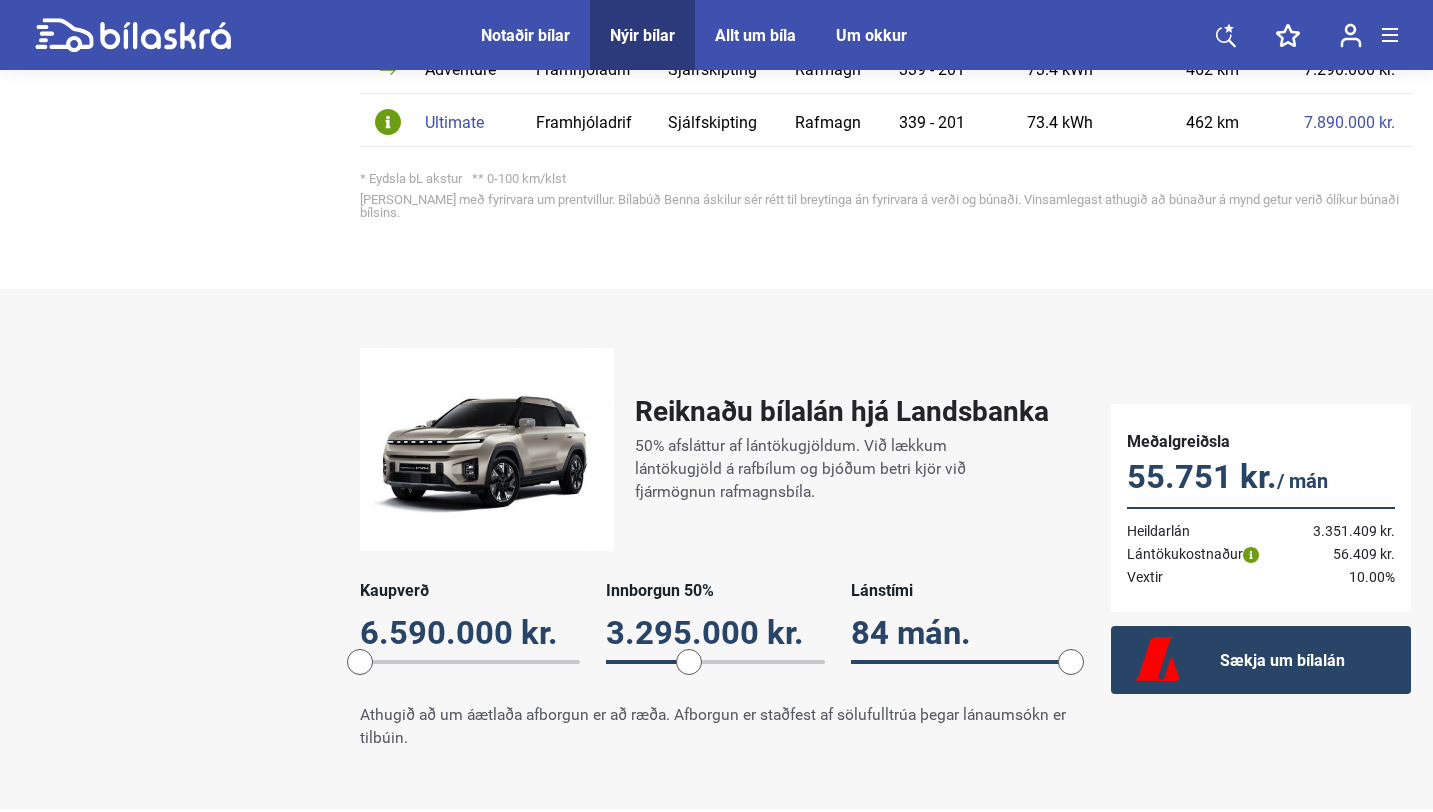 drag, startPoint x: 471, startPoint y: 647, endPoint x: 334, endPoint y: 642, distance: 137.09122 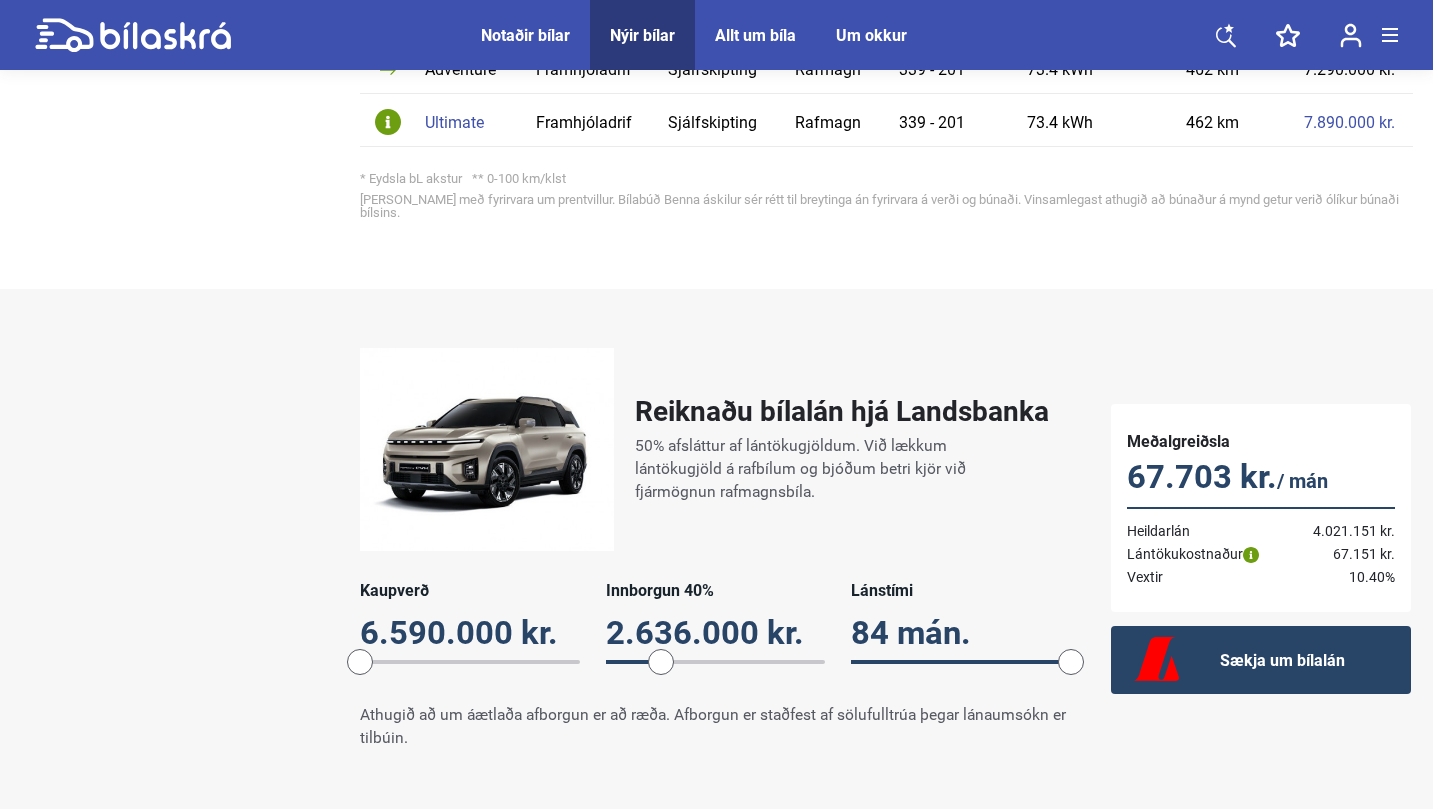 drag, startPoint x: 688, startPoint y: 648, endPoint x: 660, endPoint y: 648, distance: 28 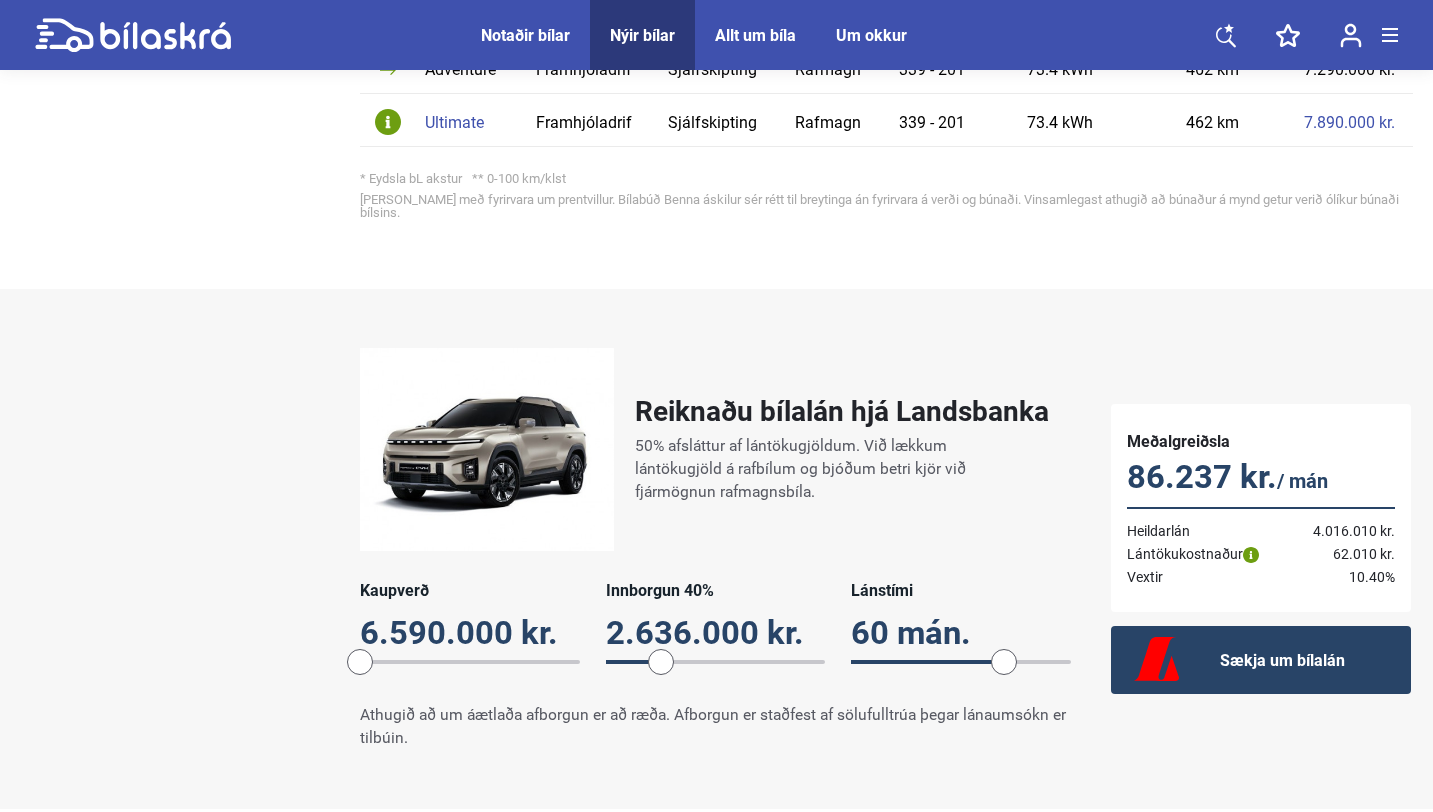 drag, startPoint x: 1062, startPoint y: 640, endPoint x: 1006, endPoint y: 646, distance: 56.32051 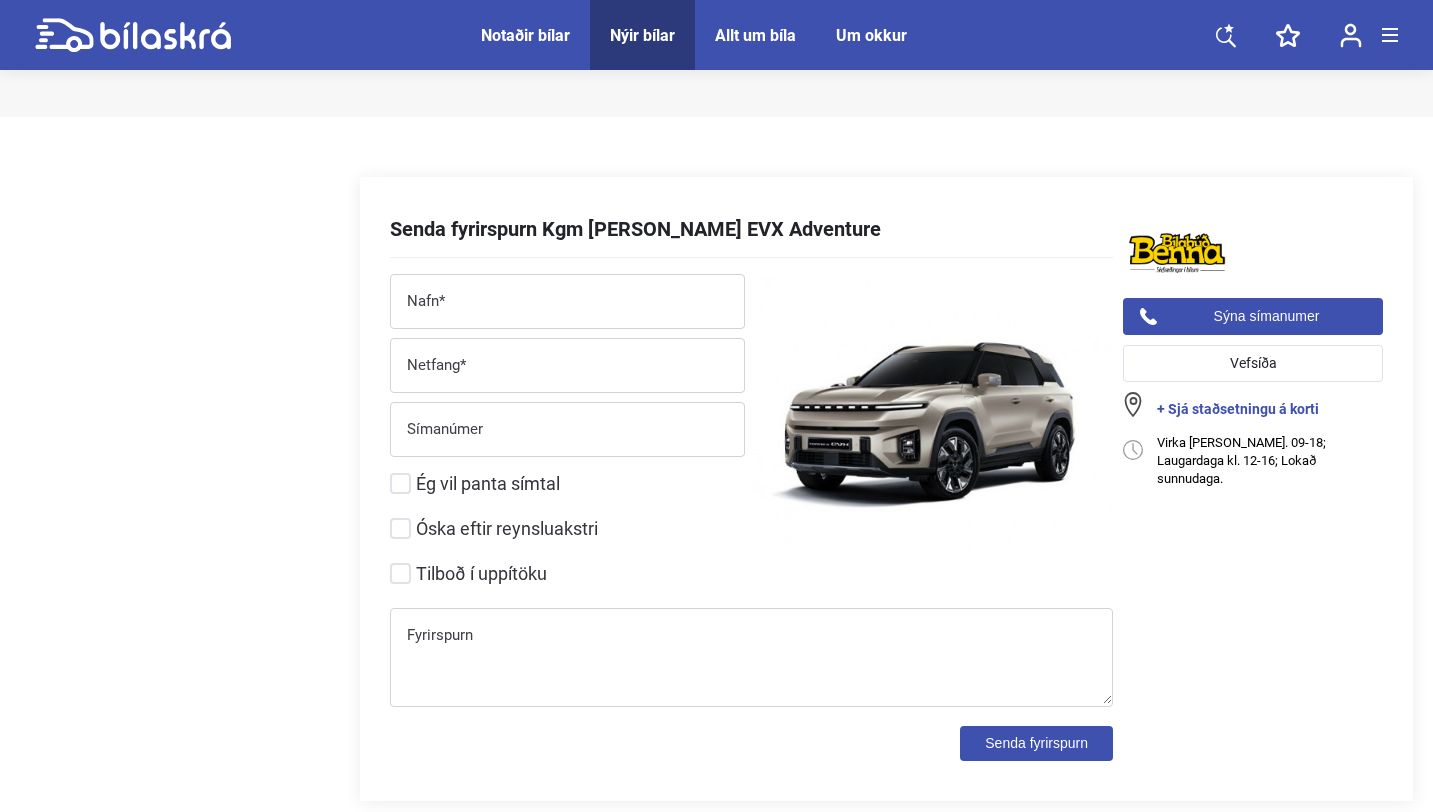 scroll, scrollTop: 2816, scrollLeft: 0, axis: vertical 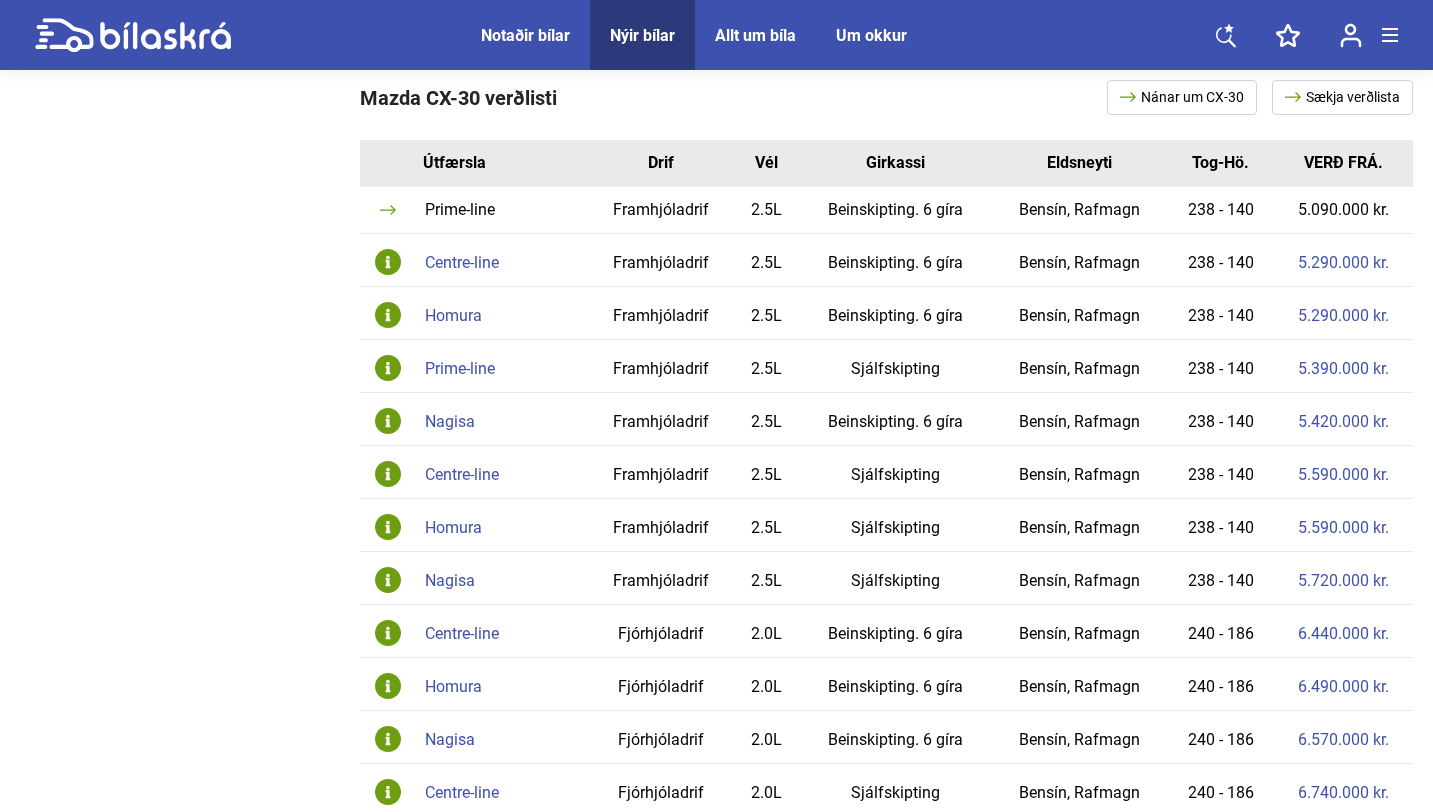 click on "Prime-line" at bounding box center [502, 369] 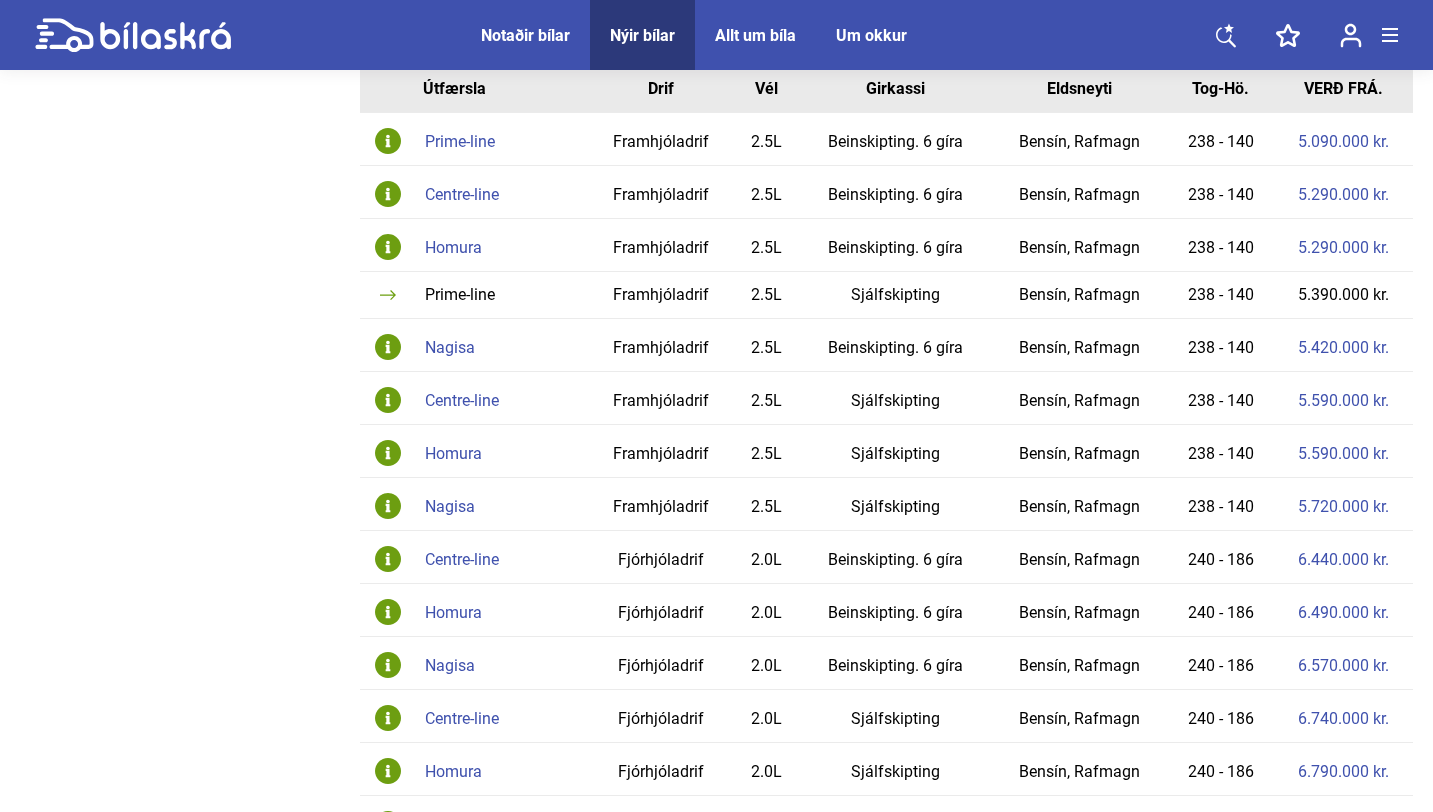 scroll, scrollTop: 1275, scrollLeft: 0, axis: vertical 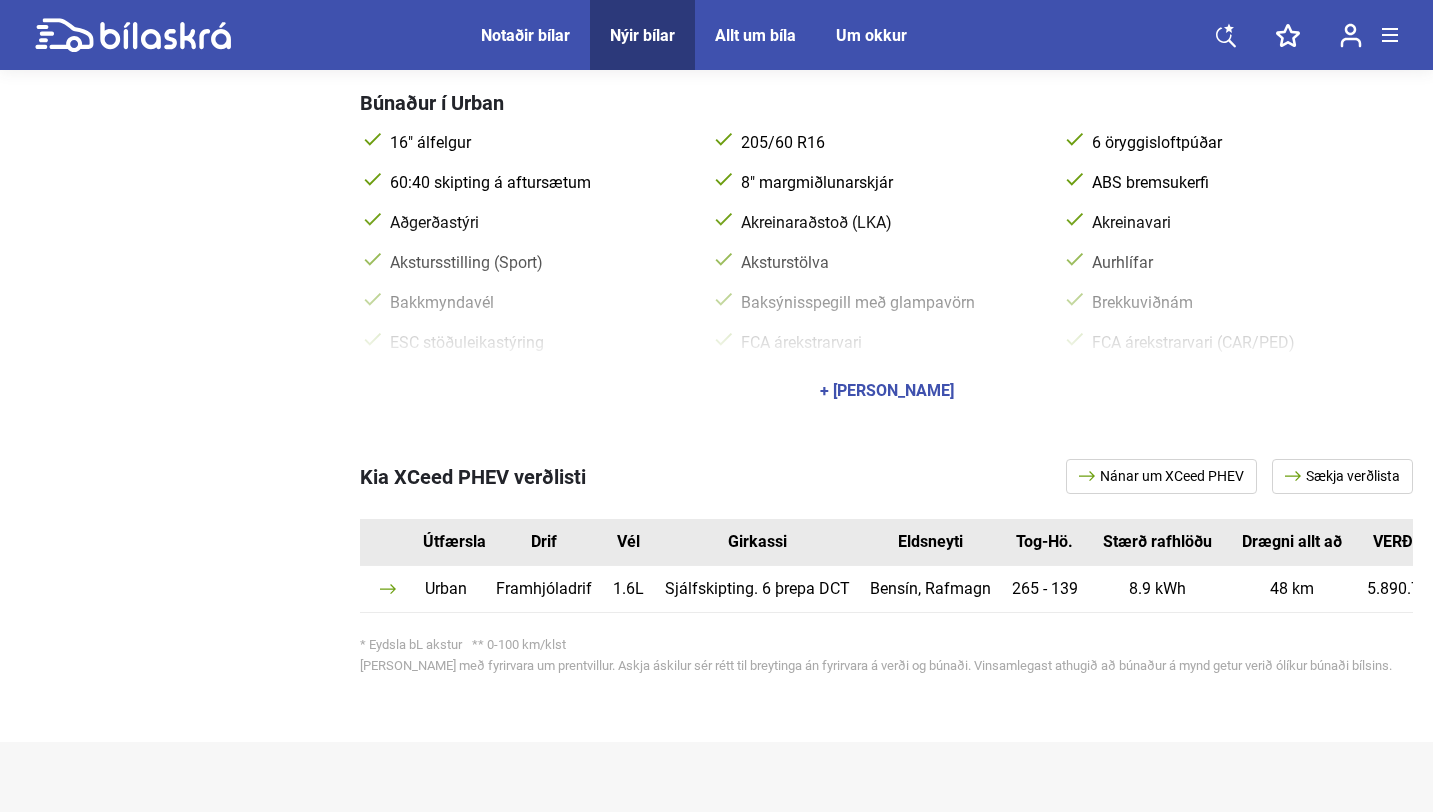 click on "+ [PERSON_NAME]" at bounding box center [887, 391] 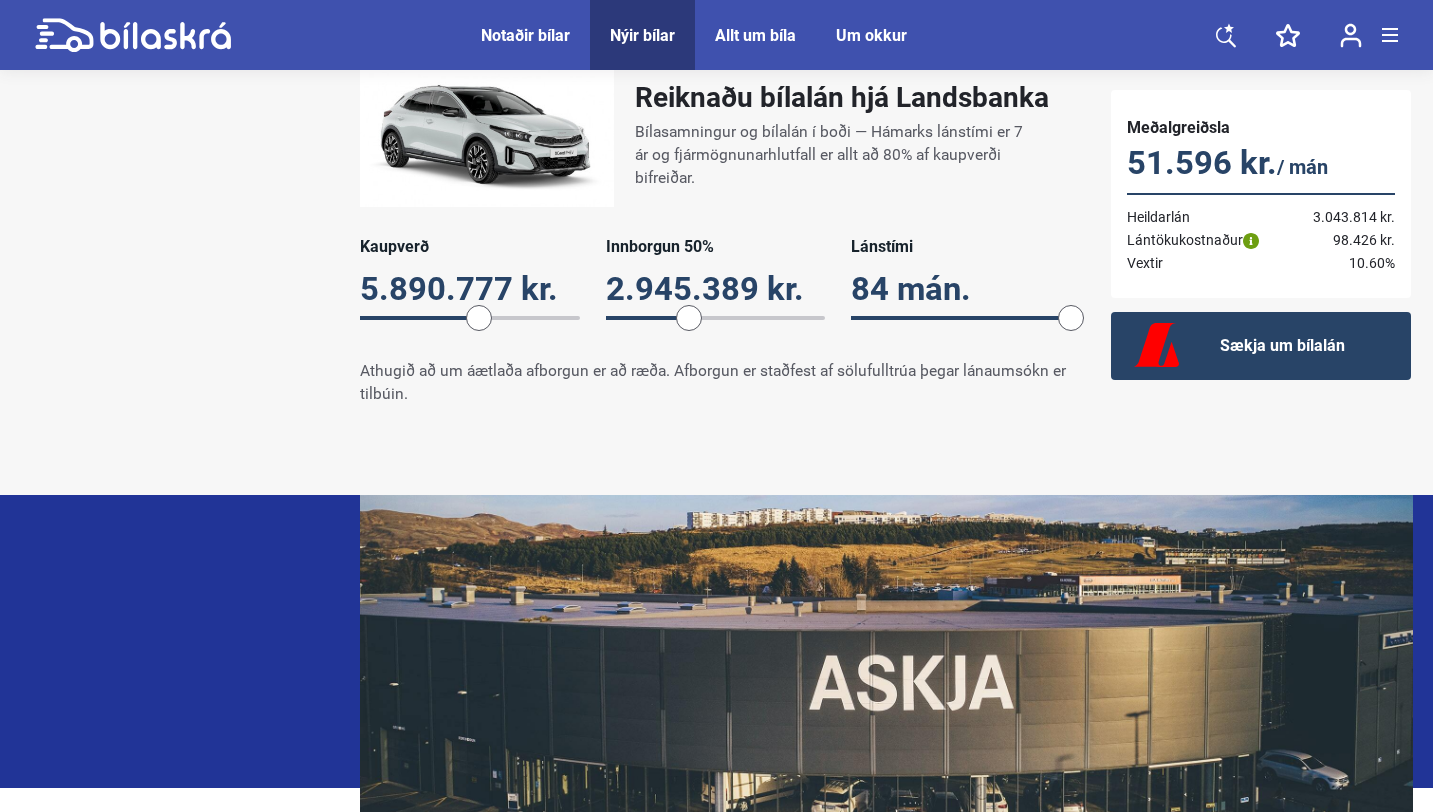 scroll, scrollTop: 2143, scrollLeft: 0, axis: vertical 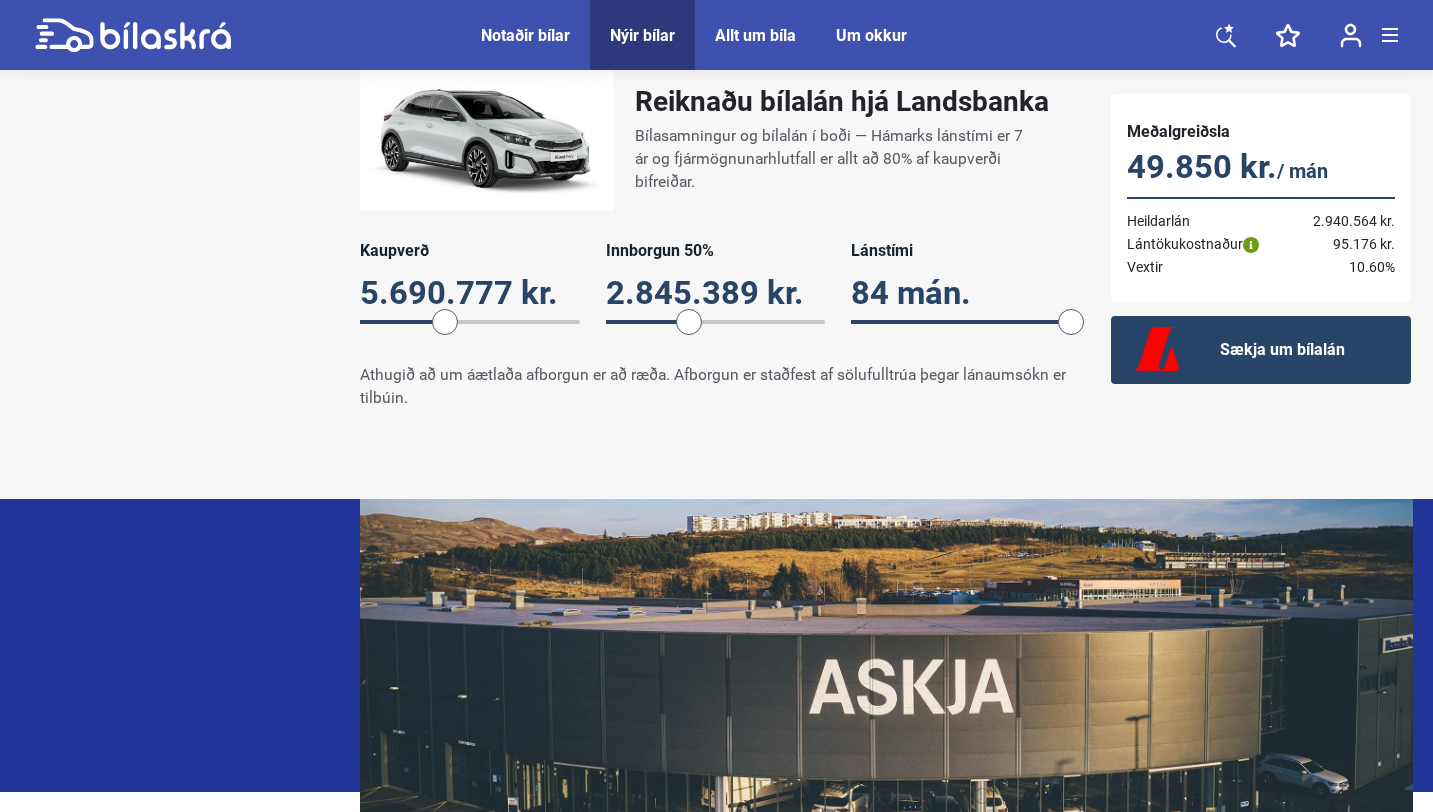 drag, startPoint x: 482, startPoint y: 305, endPoint x: 448, endPoint y: 306, distance: 34.0147 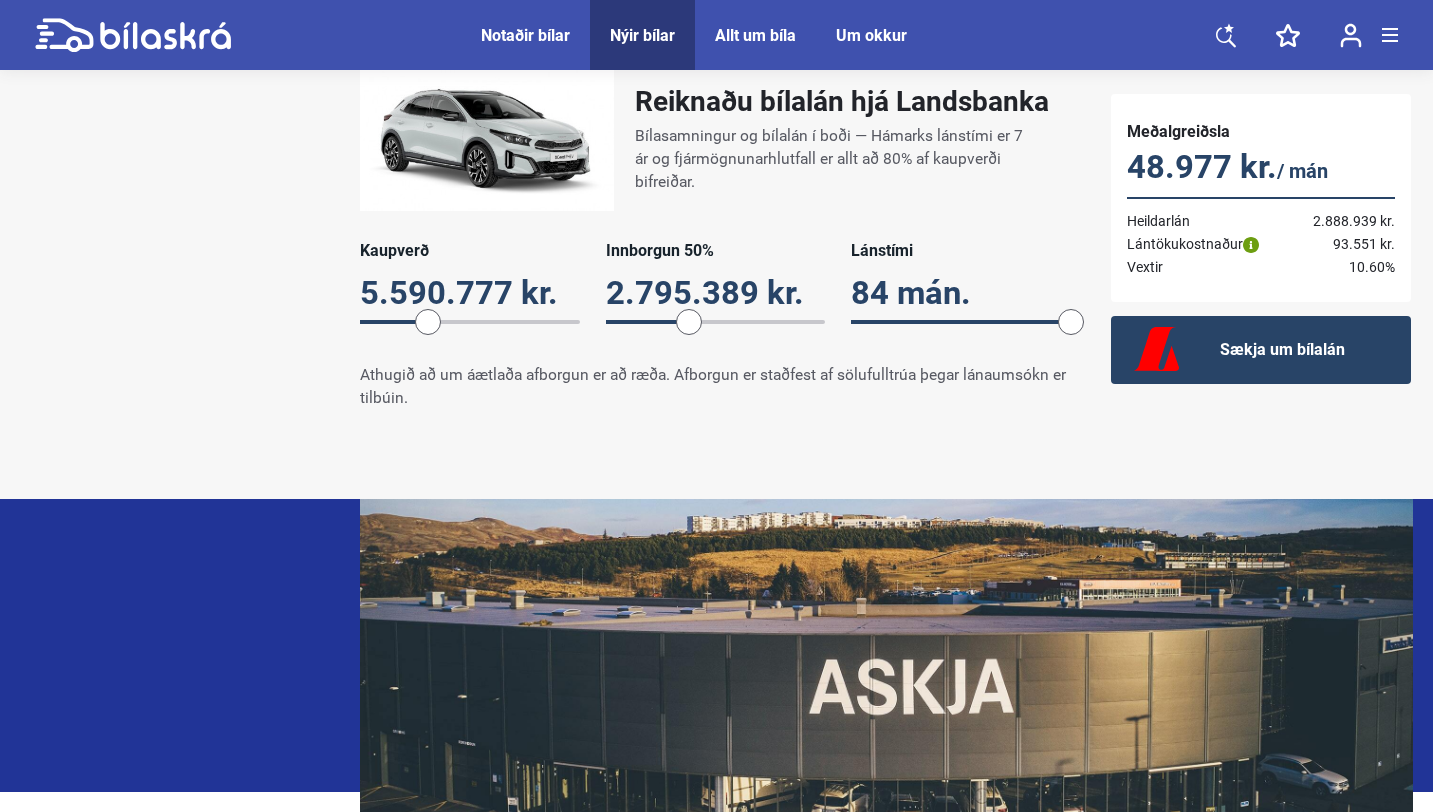 drag, startPoint x: 445, startPoint y: 305, endPoint x: 433, endPoint y: 305, distance: 12 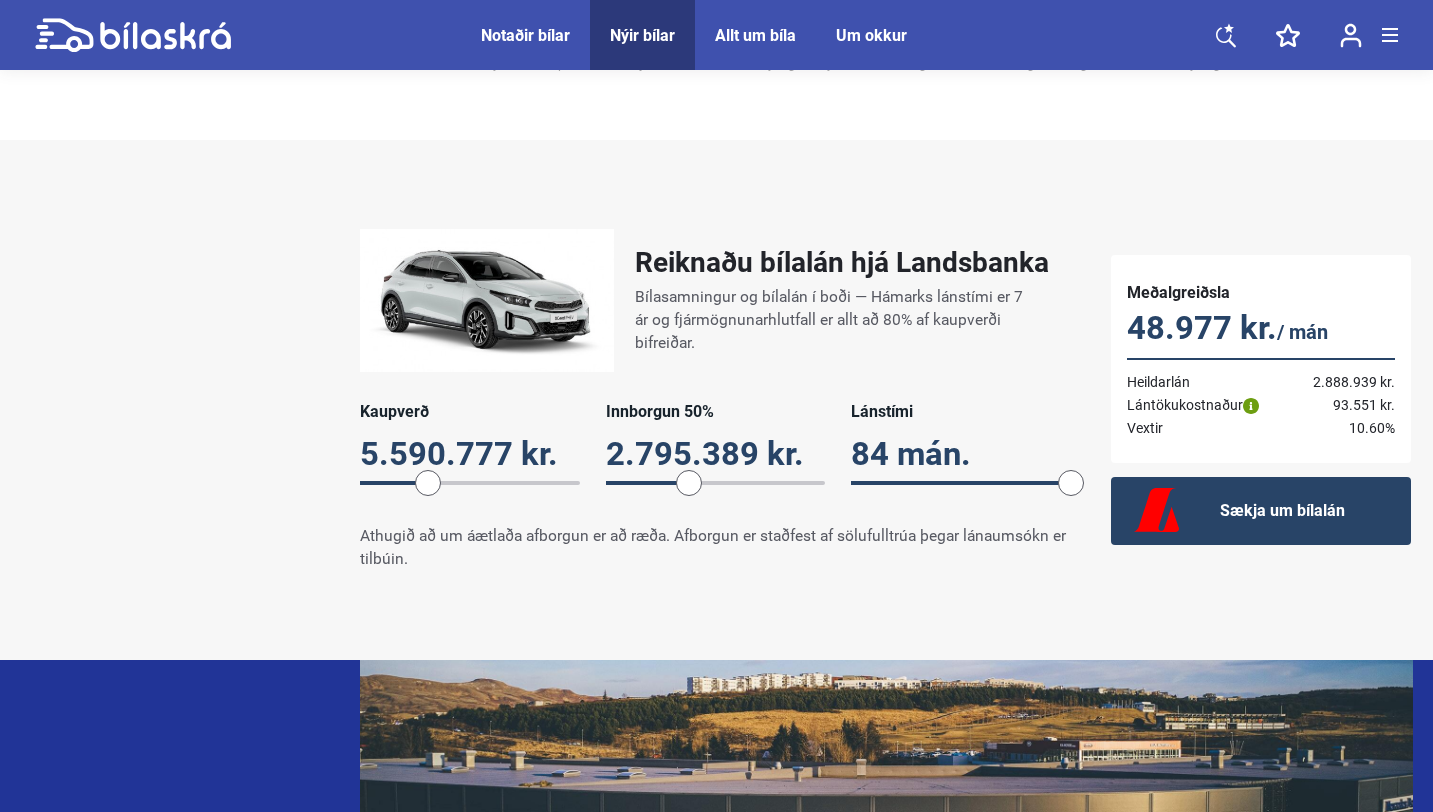 scroll, scrollTop: 1978, scrollLeft: 0, axis: vertical 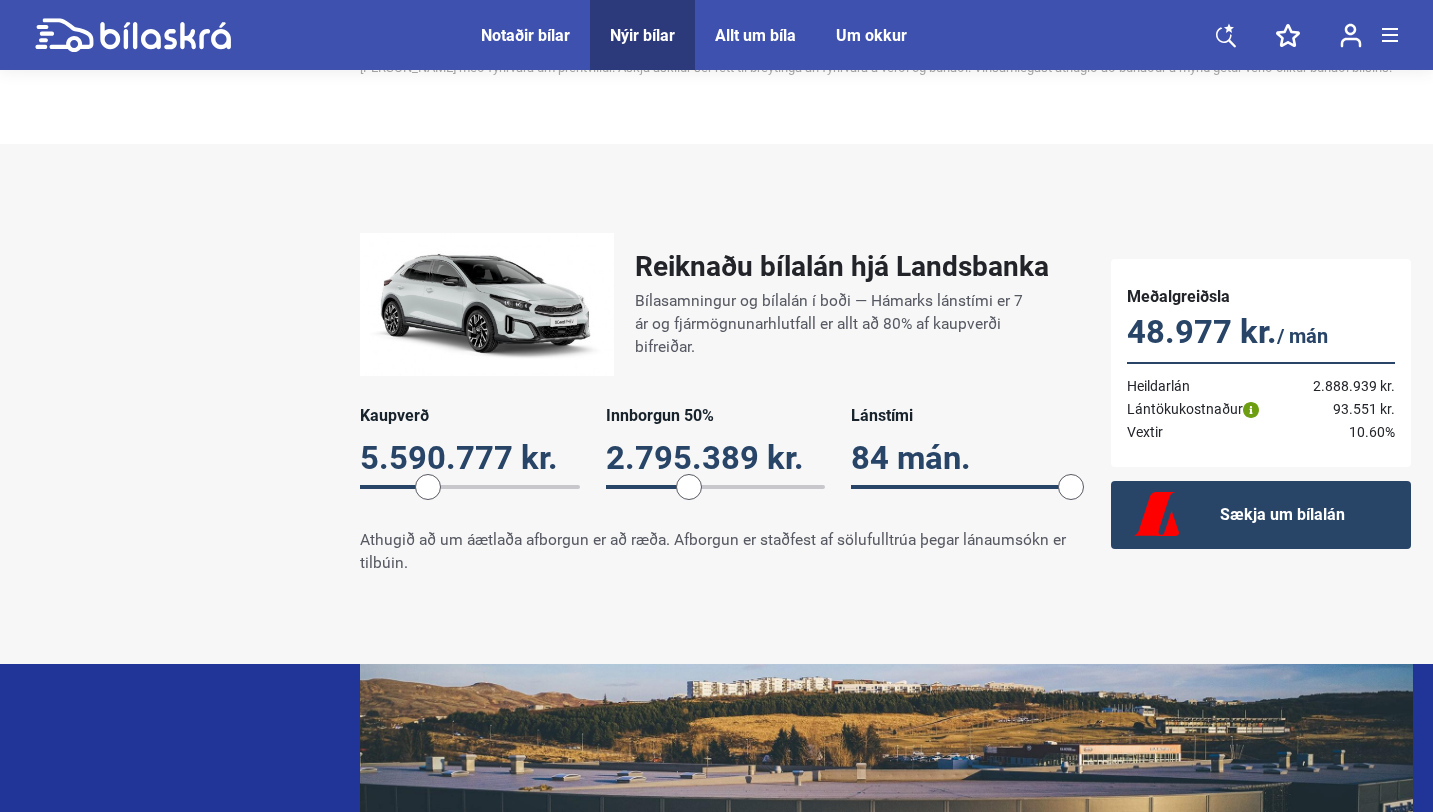 click at bounding box center (689, 487) 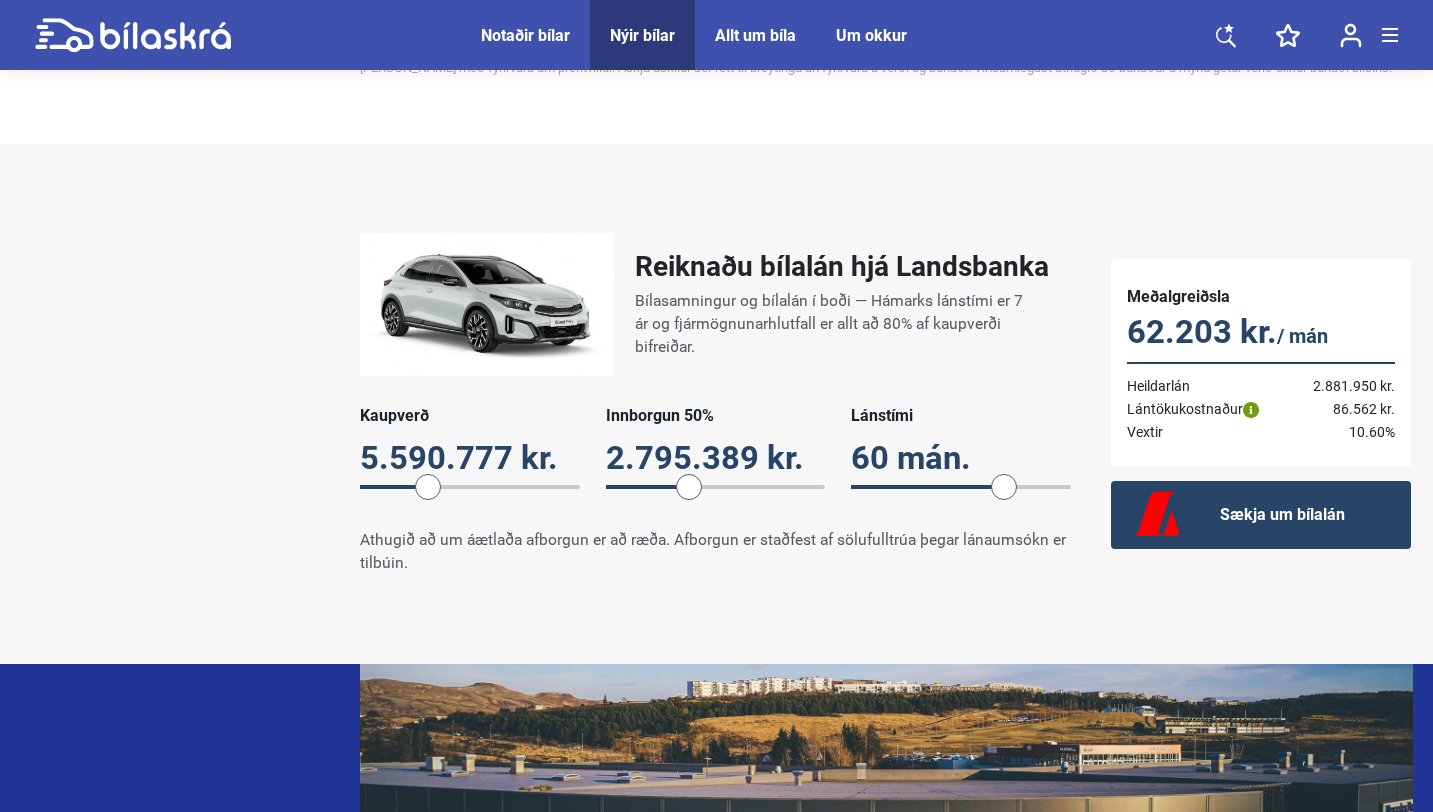 drag, startPoint x: 1069, startPoint y: 470, endPoint x: 1005, endPoint y: 472, distance: 64.03124 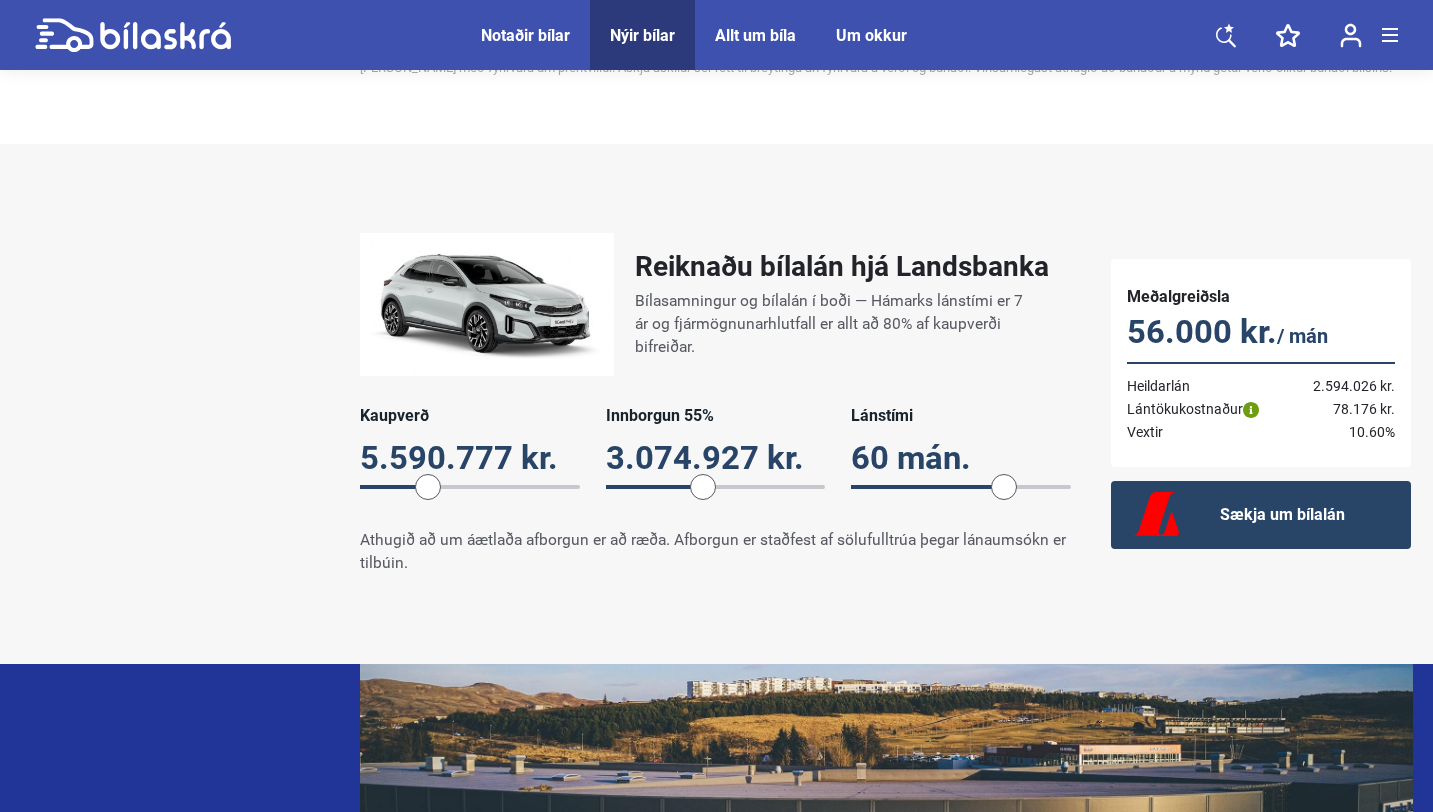 drag, startPoint x: 686, startPoint y: 476, endPoint x: 702, endPoint y: 476, distance: 16 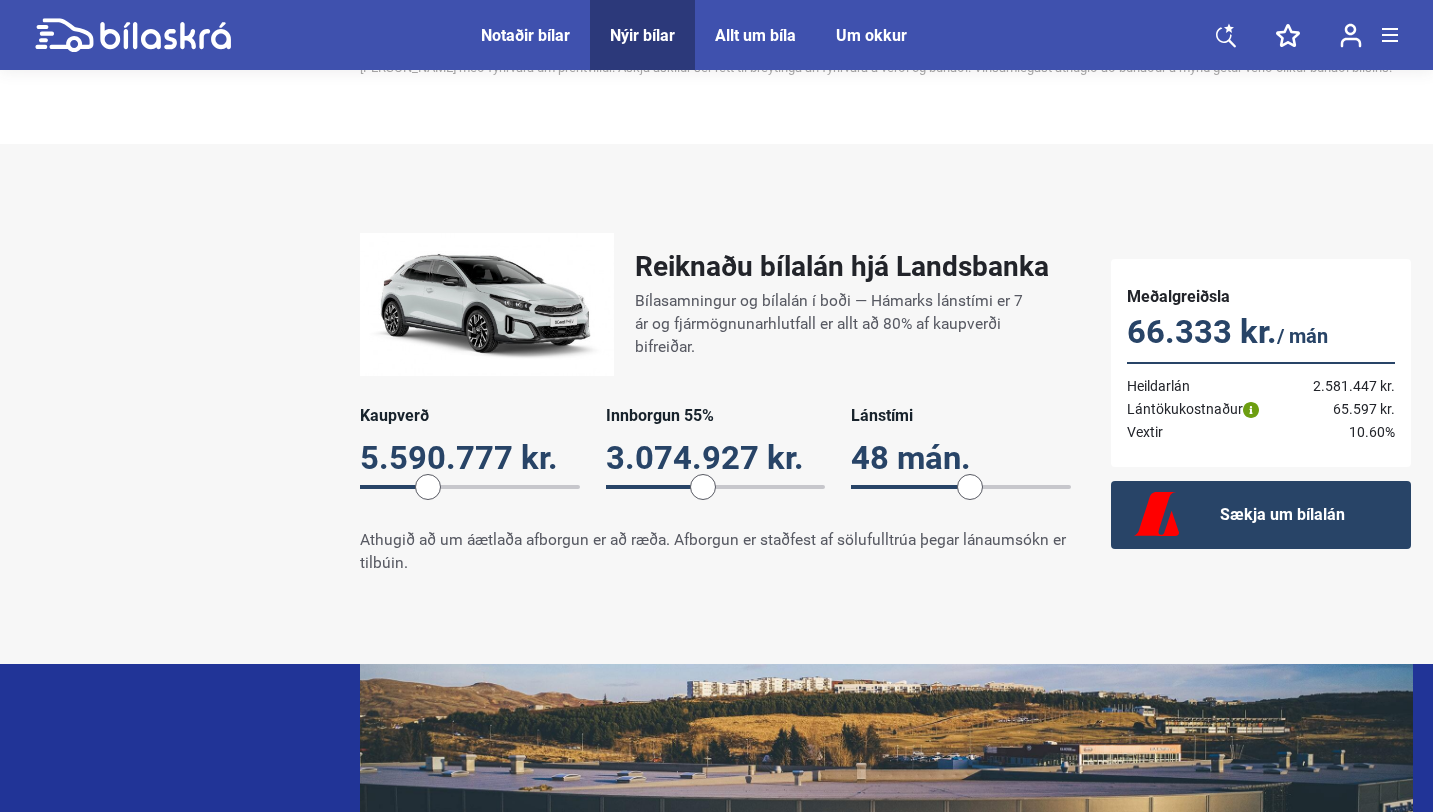 drag, startPoint x: 1006, startPoint y: 475, endPoint x: 967, endPoint y: 477, distance: 39.051247 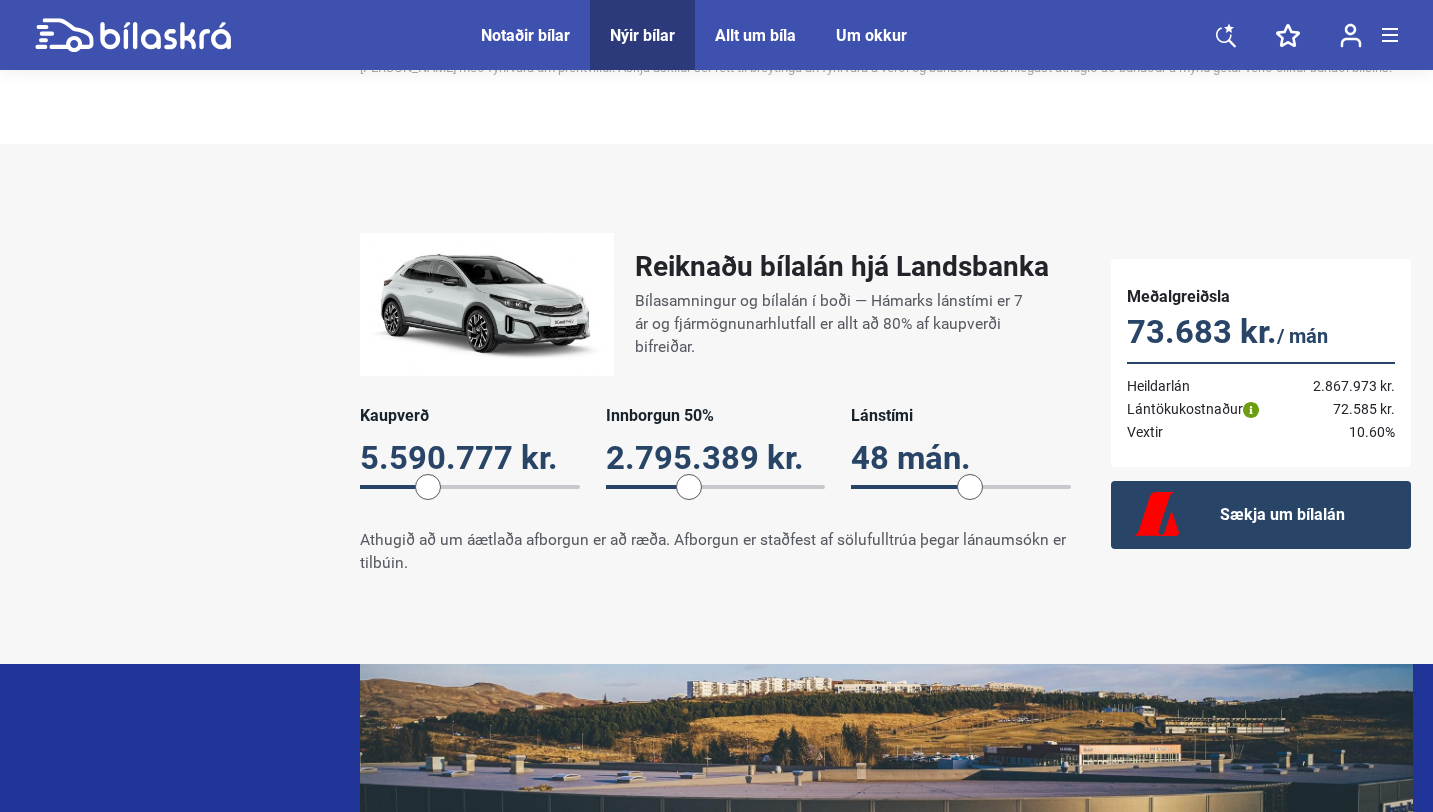 click at bounding box center (689, 487) 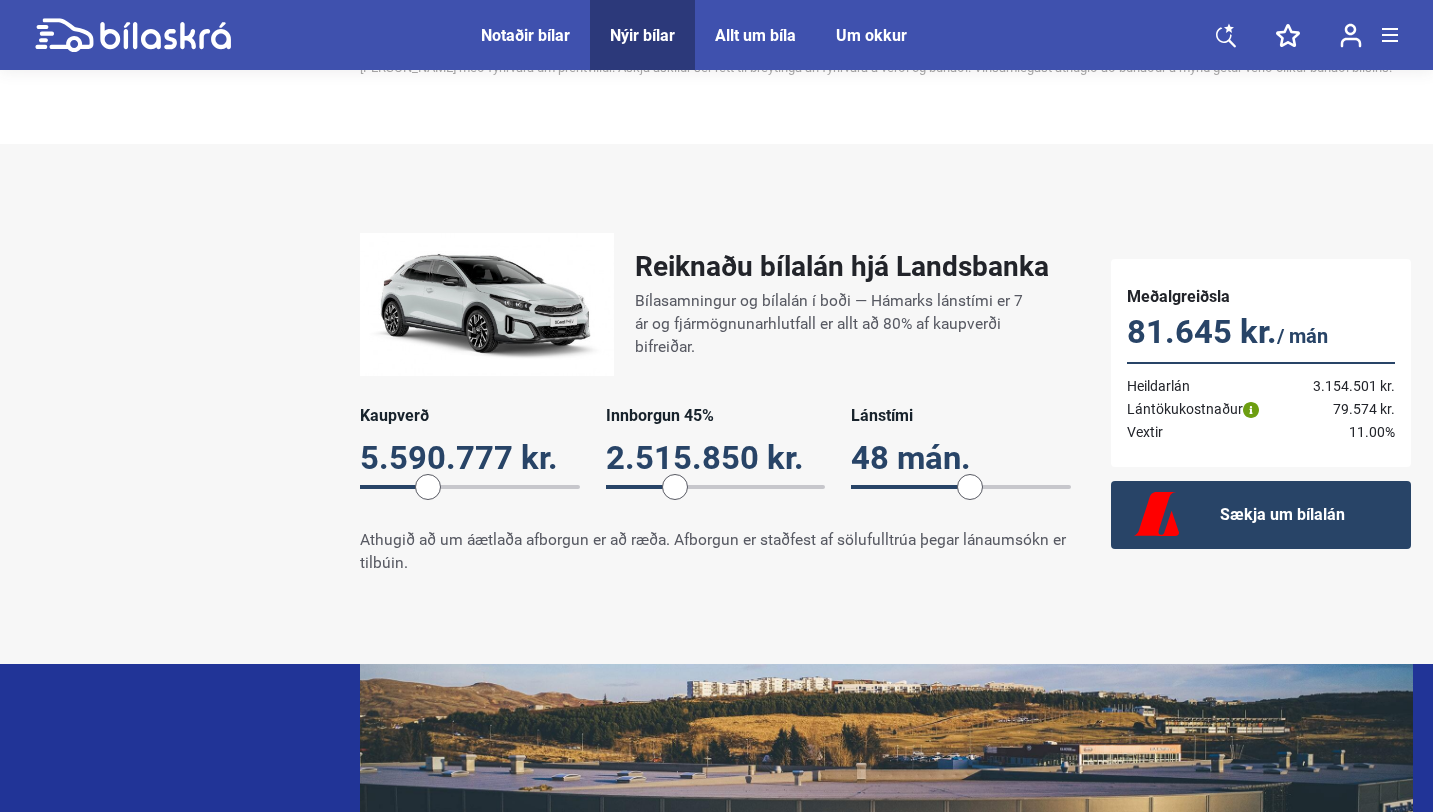 click at bounding box center [675, 487] 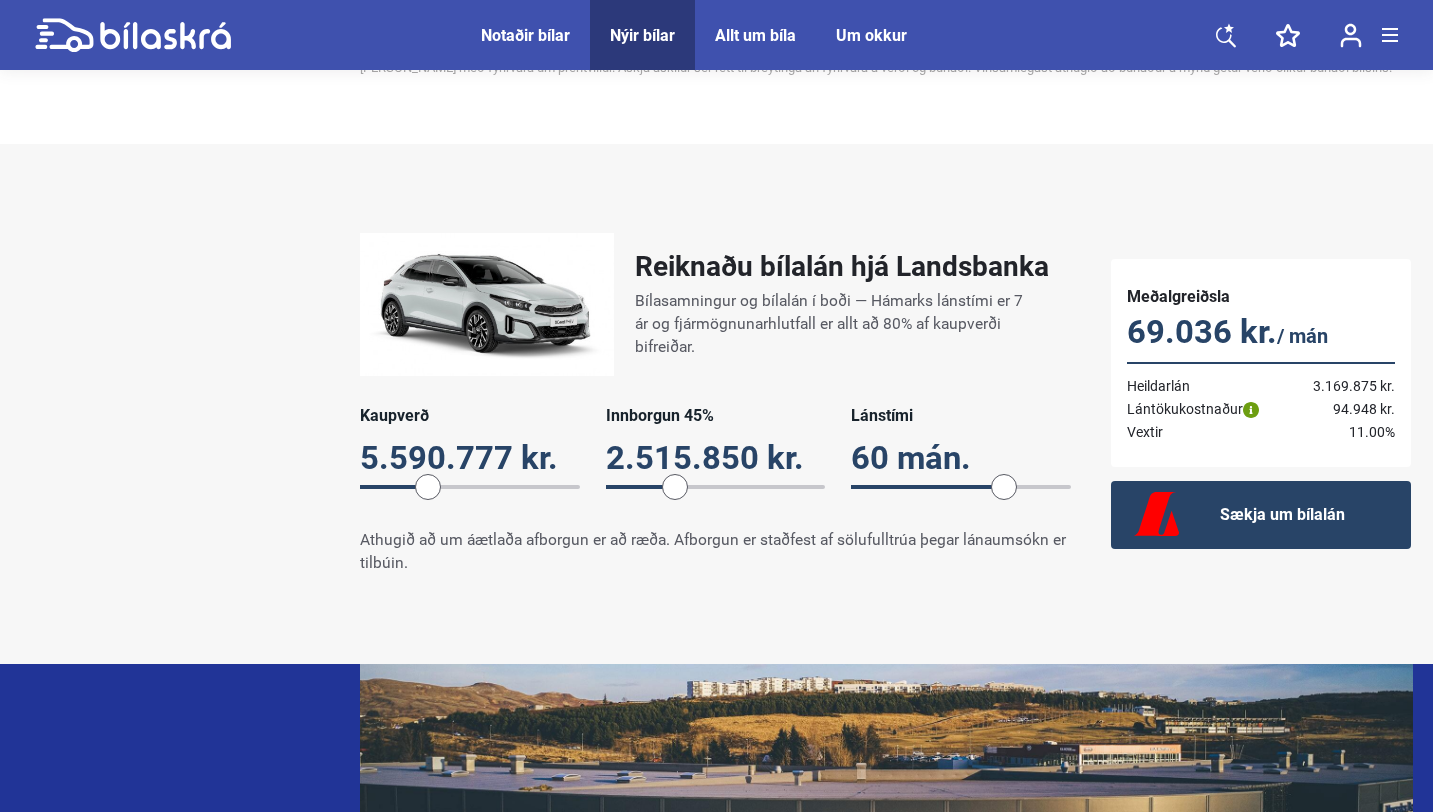 drag, startPoint x: 970, startPoint y: 471, endPoint x: 999, endPoint y: 467, distance: 29.274563 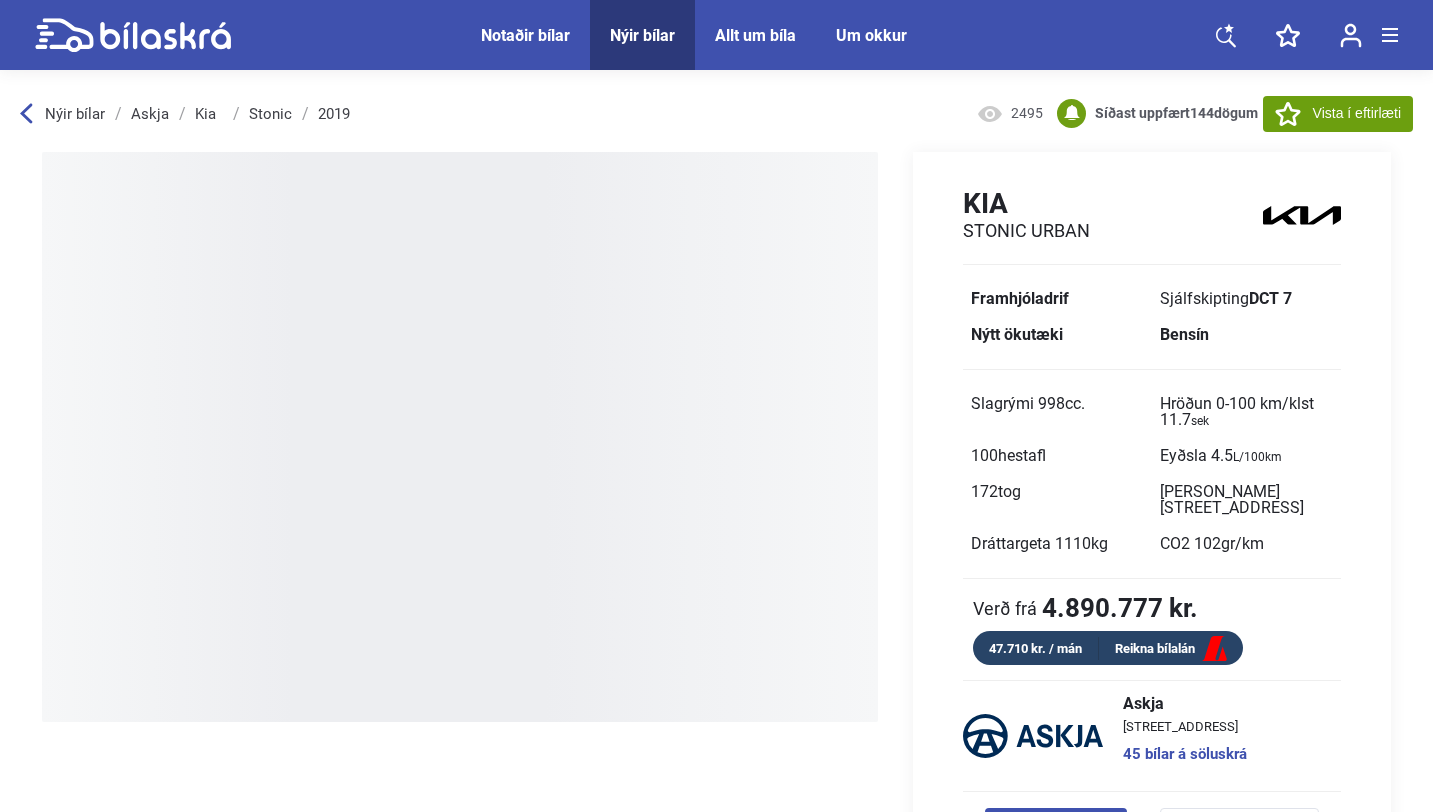 scroll, scrollTop: 0, scrollLeft: 0, axis: both 